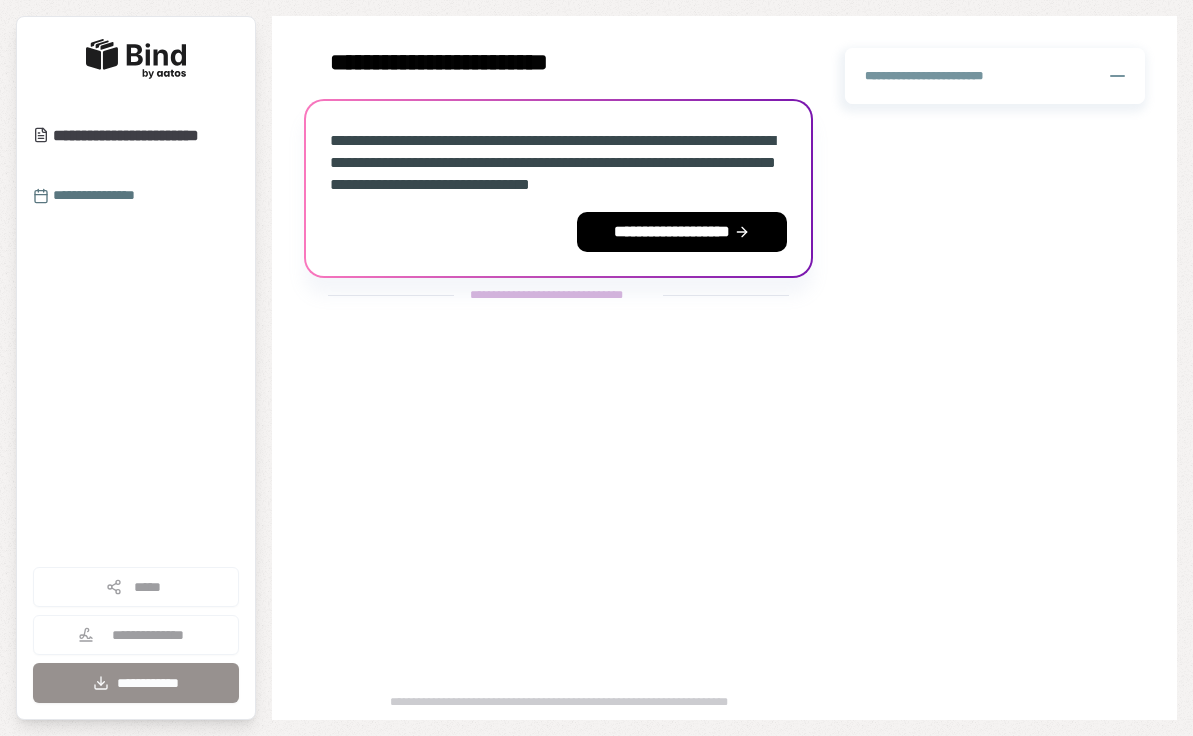 scroll, scrollTop: 0, scrollLeft: 0, axis: both 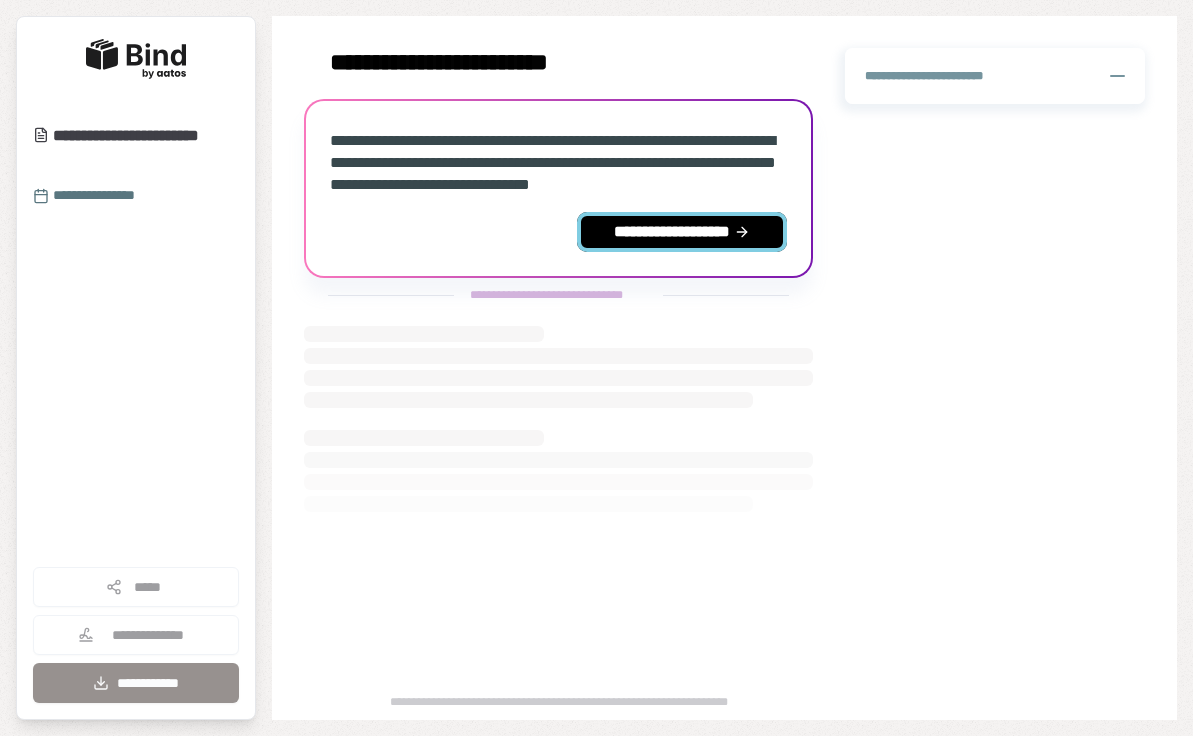 click on "**********" at bounding box center (682, 232) 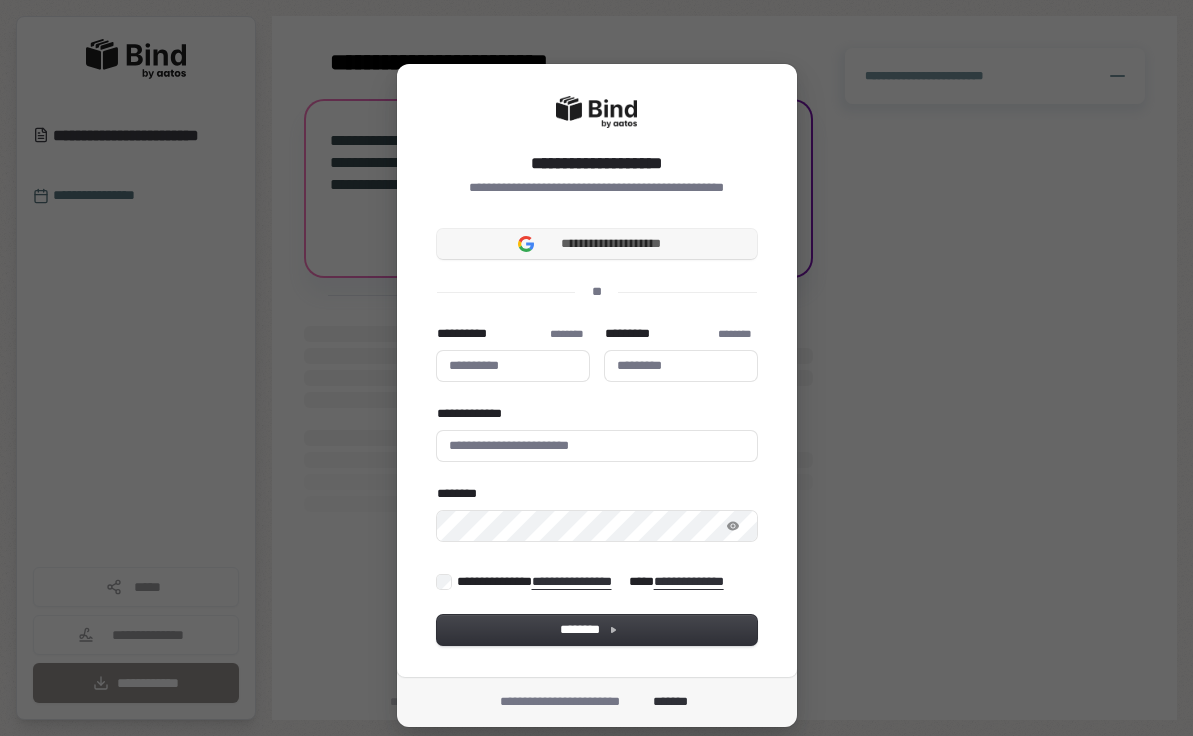 click on "**********" at bounding box center [597, 244] 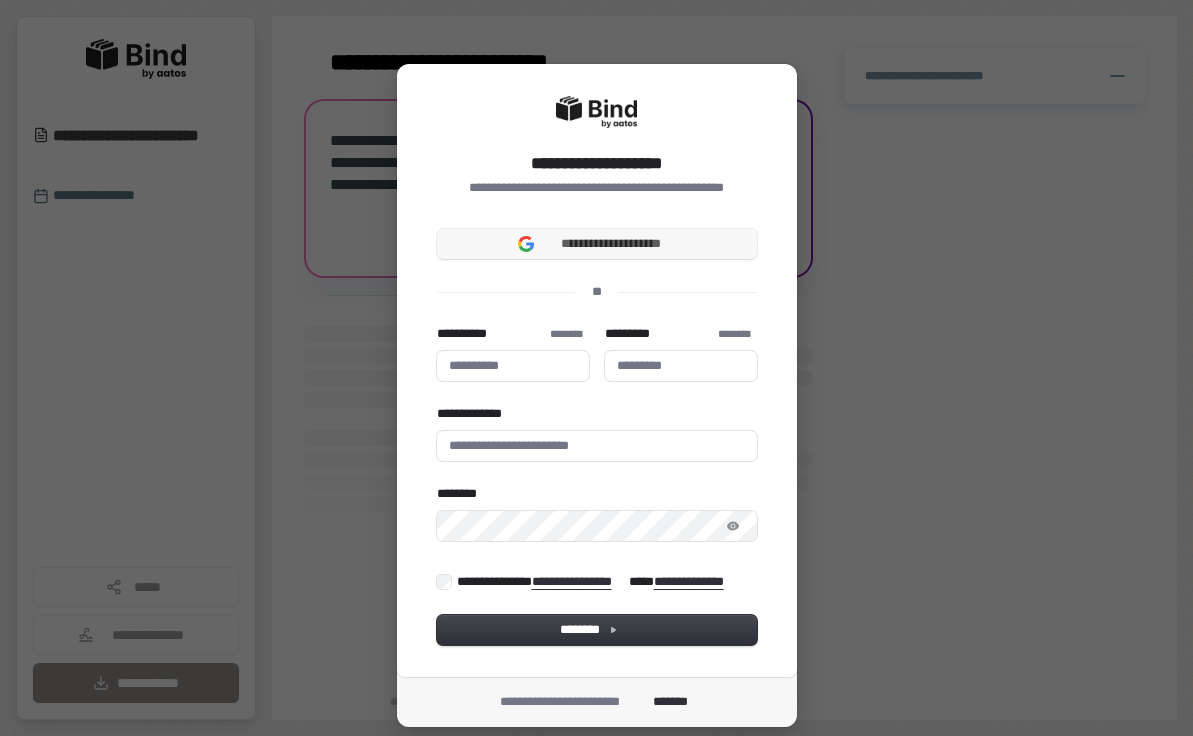 type 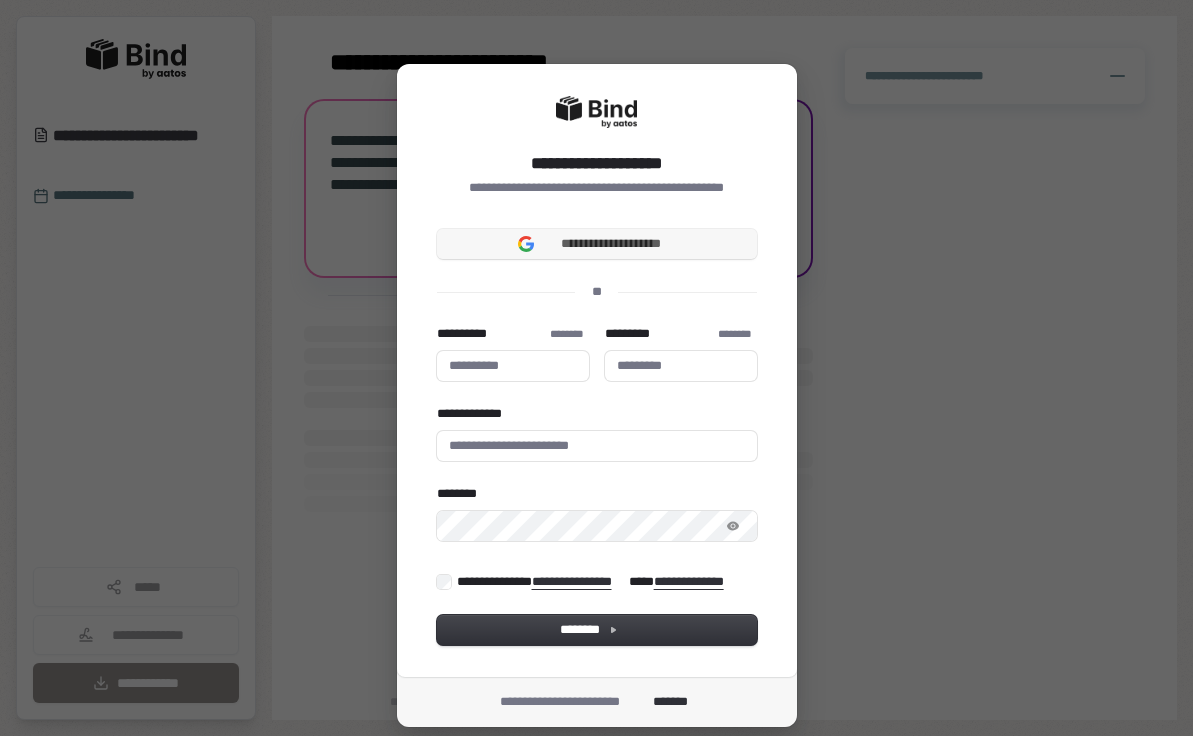 type 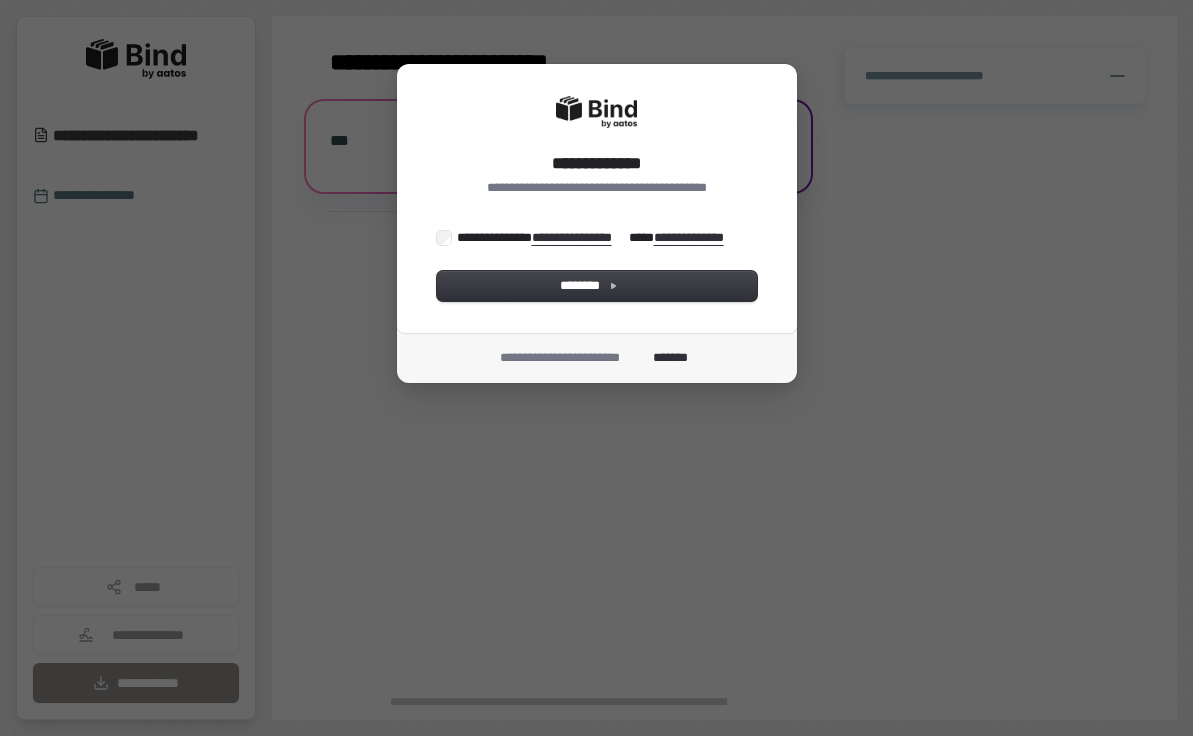 scroll, scrollTop: 0, scrollLeft: 0, axis: both 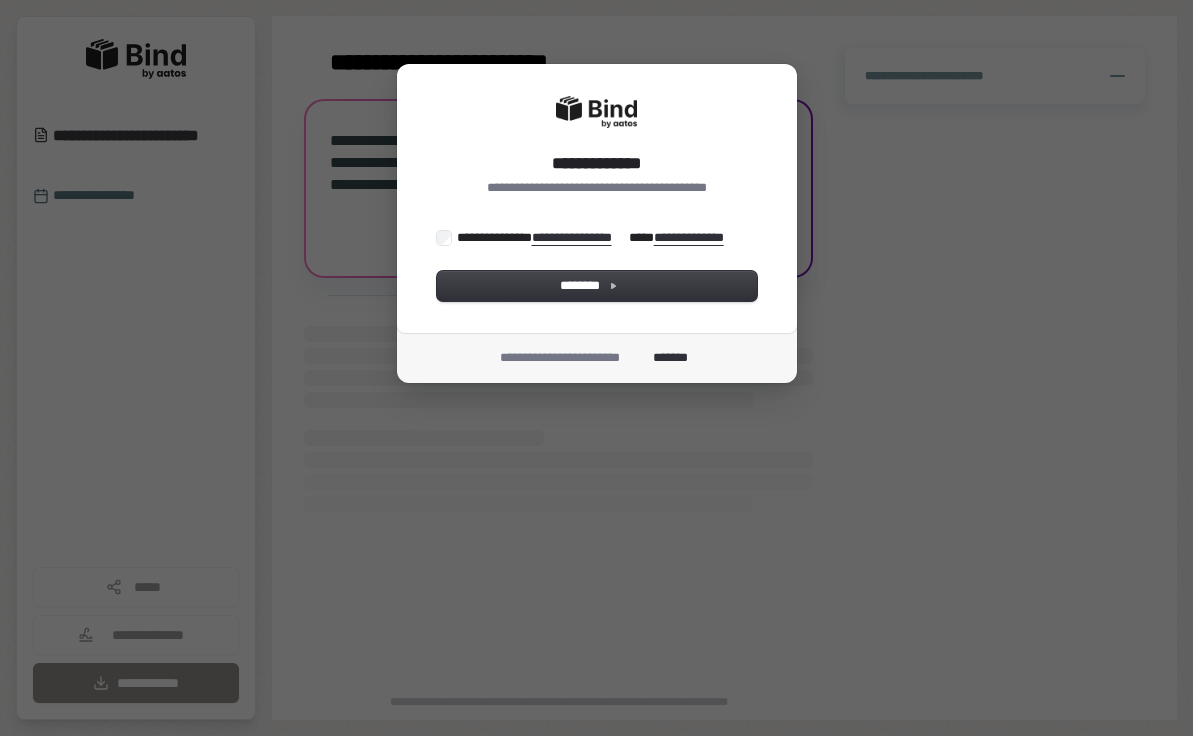 click on "**********" at bounding box center (595, 237) 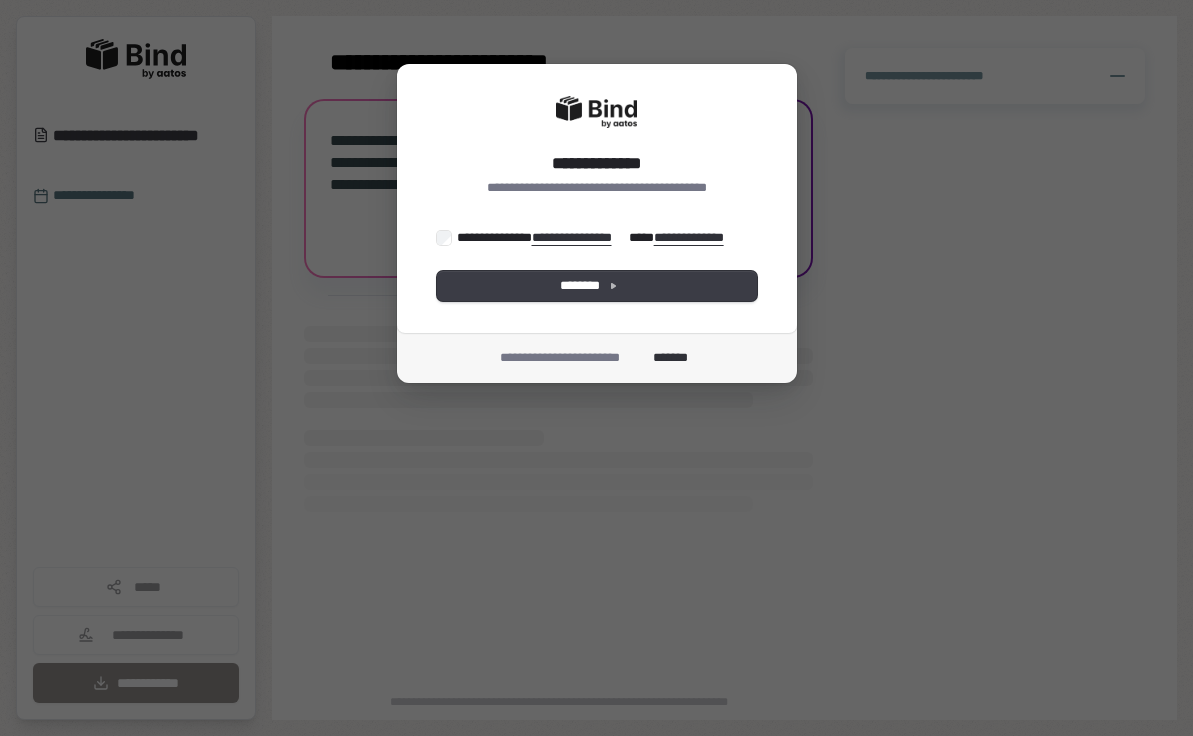 click on "********" at bounding box center [597, 286] 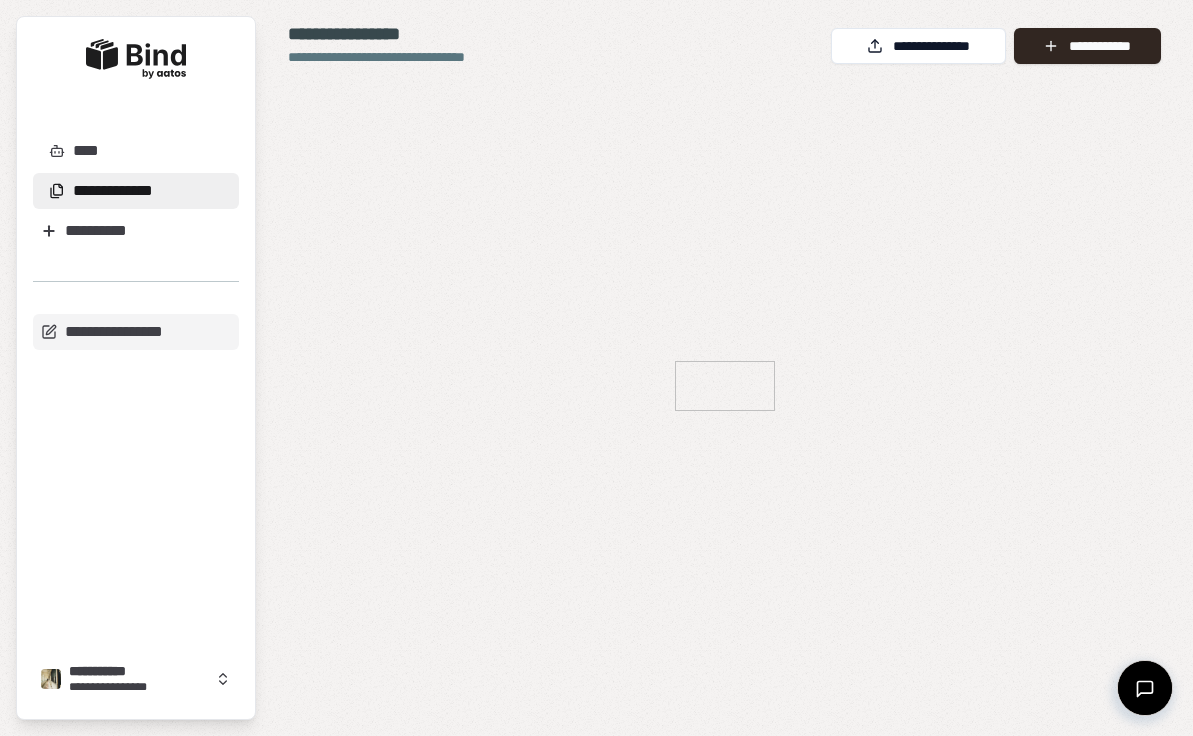 scroll, scrollTop: 0, scrollLeft: 0, axis: both 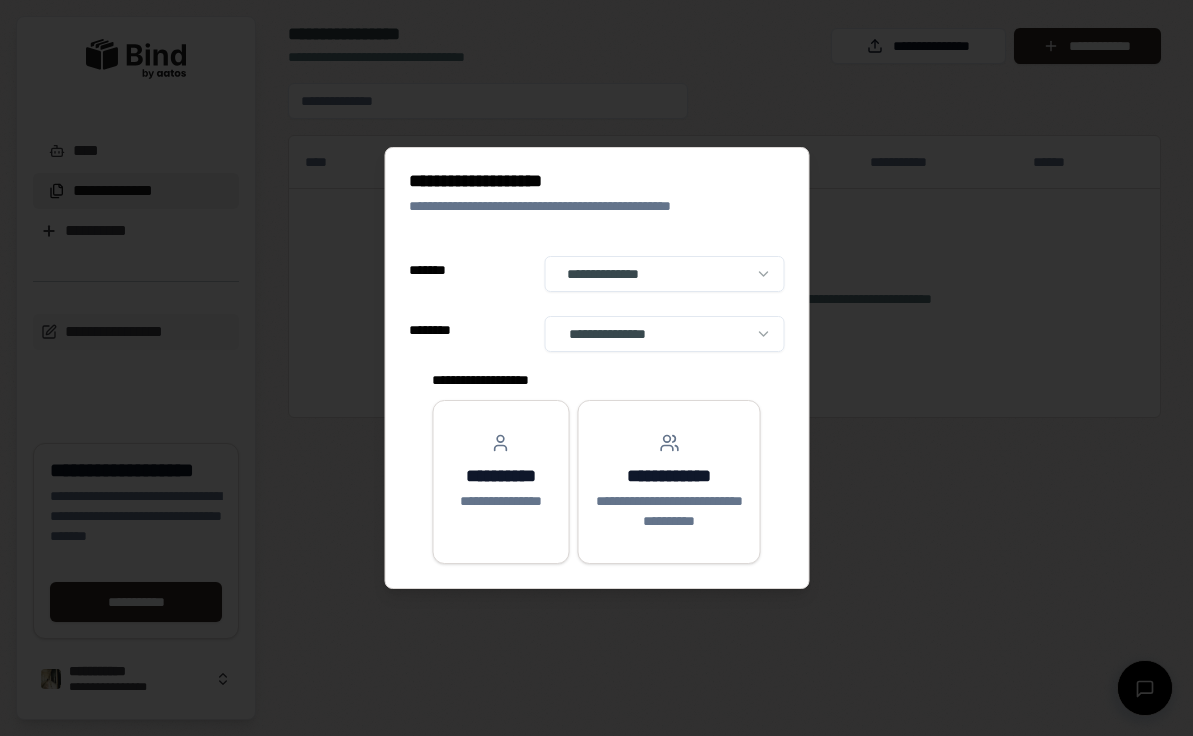 select on "**" 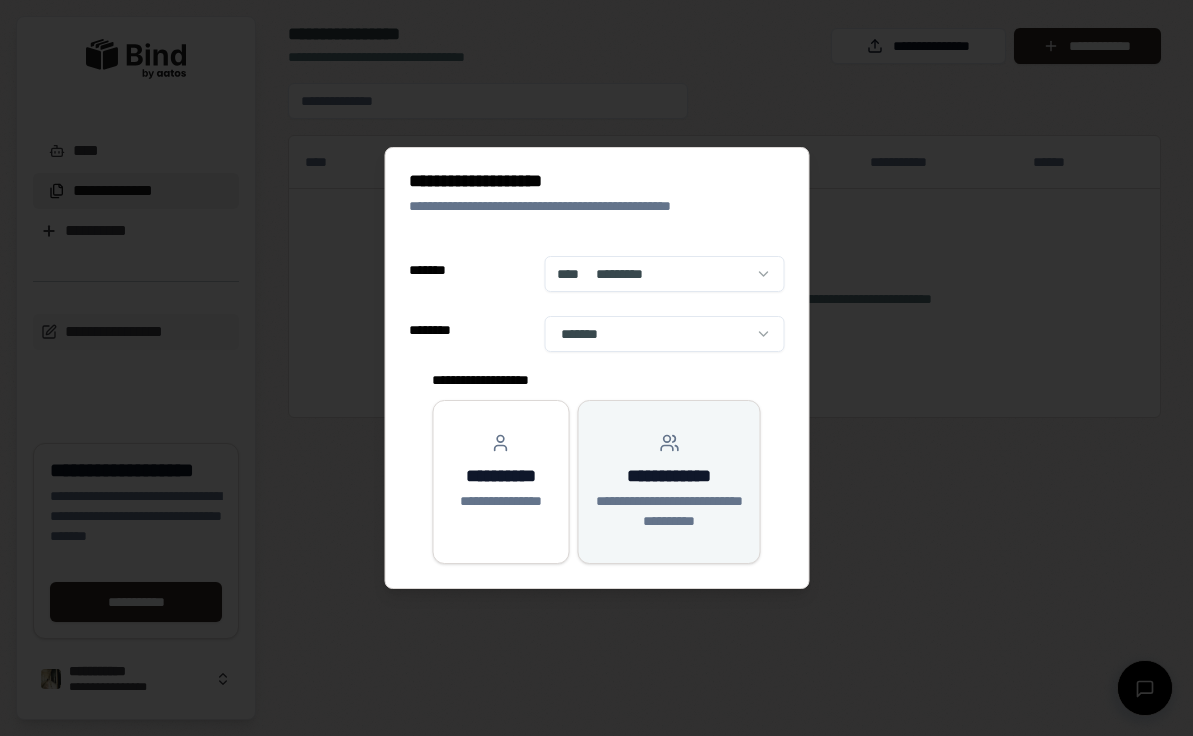 click on "**********" at bounding box center [669, 482] 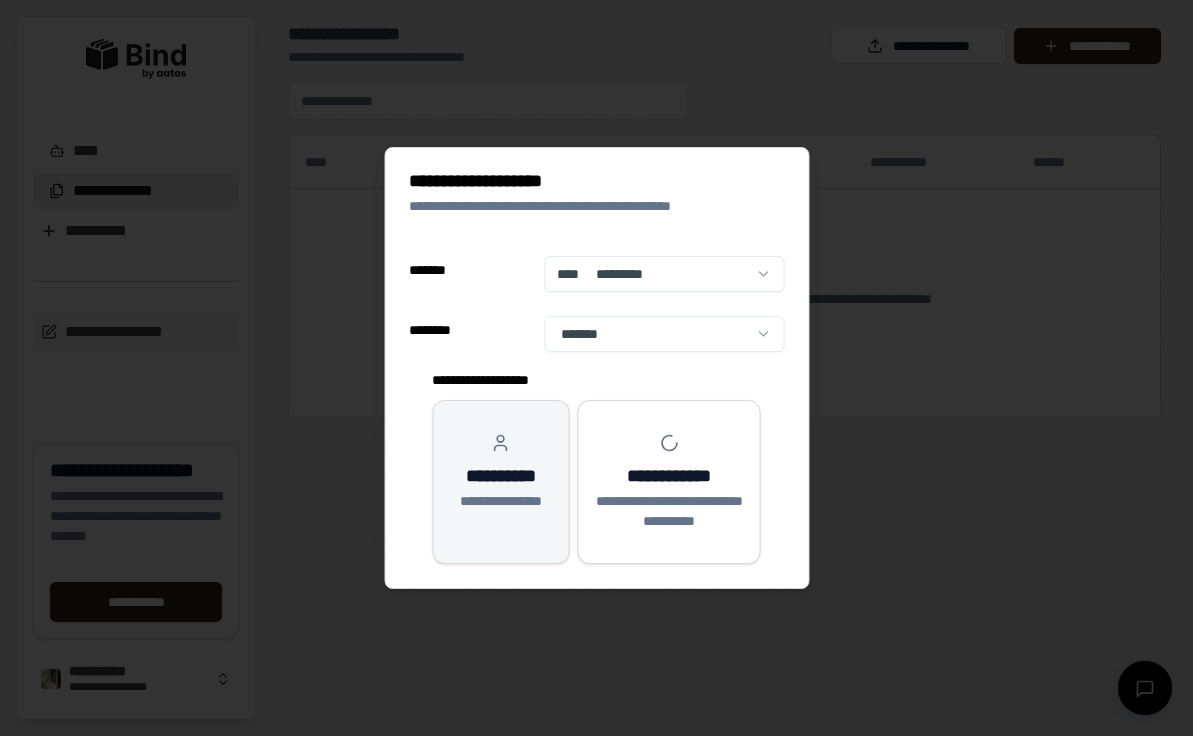 click on "**********" at bounding box center (500, 482) 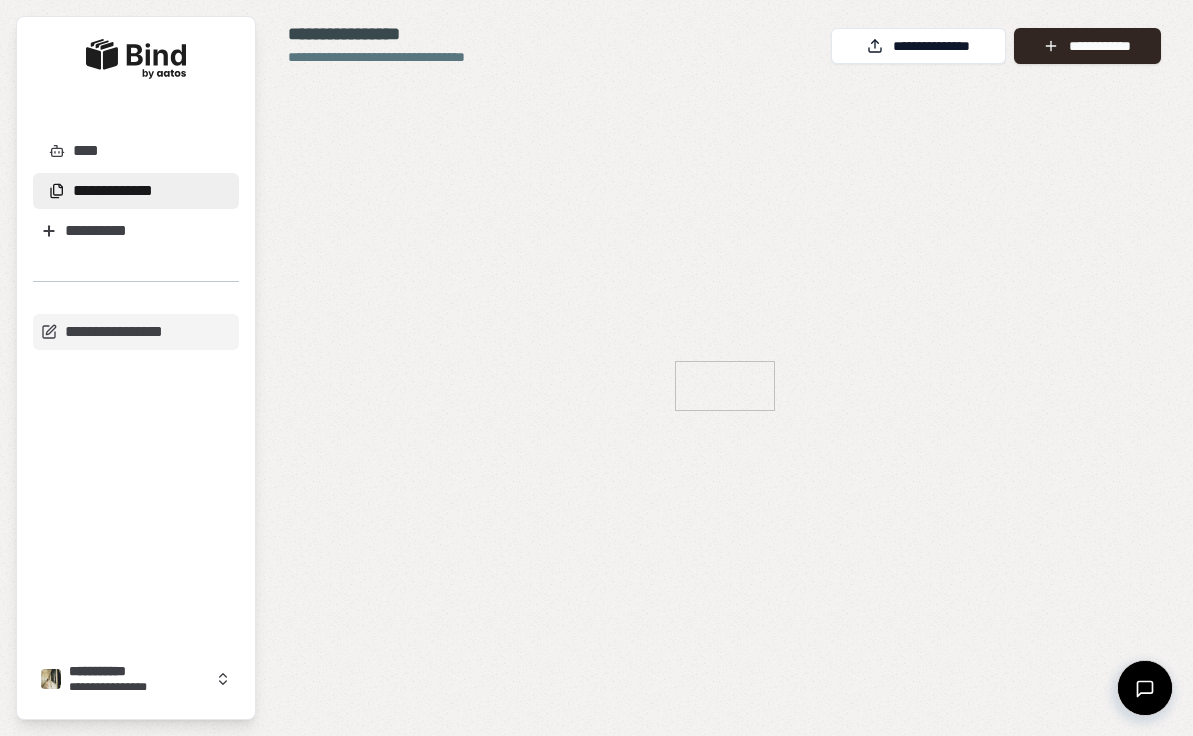 scroll, scrollTop: 0, scrollLeft: 0, axis: both 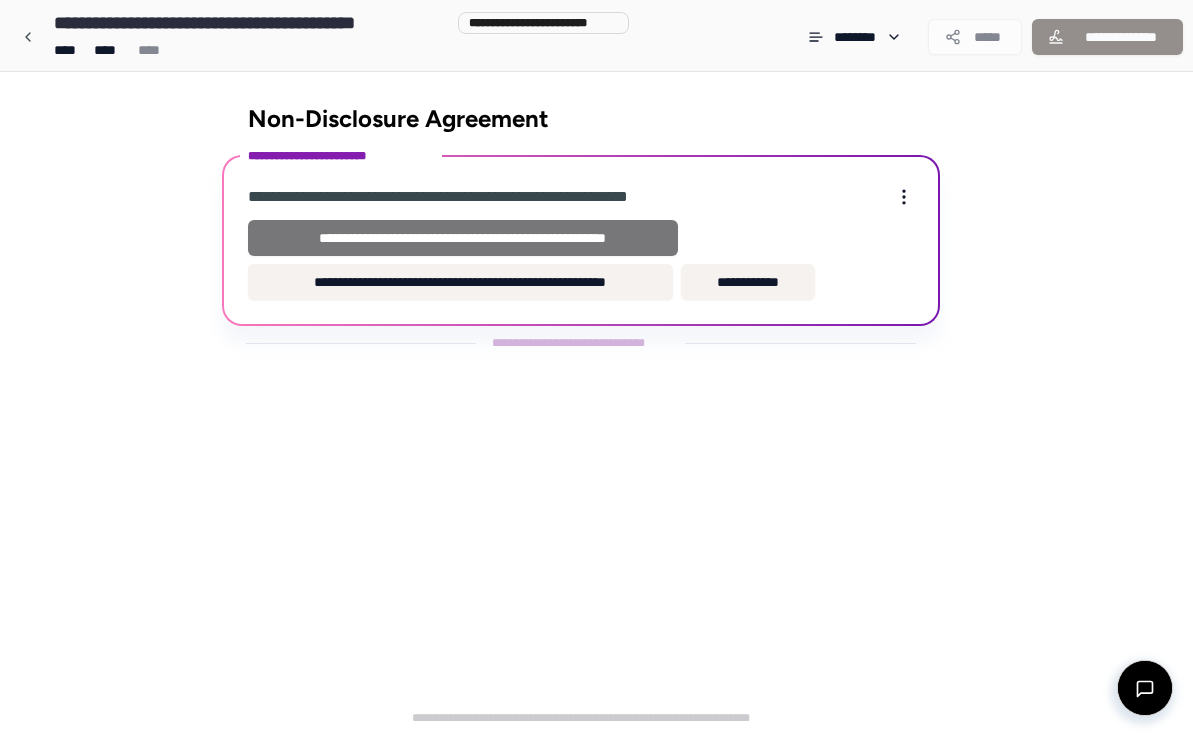 click on "**********" at bounding box center [463, 238] 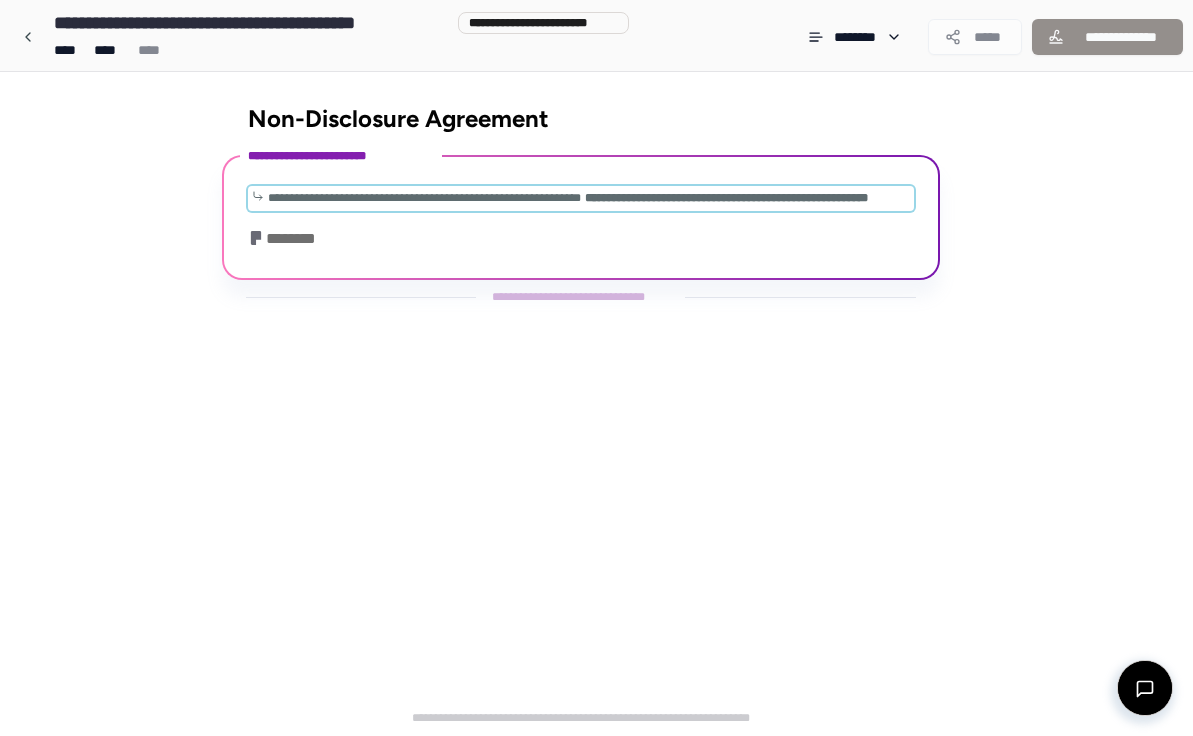 click on "**********" at bounding box center (581, 198) 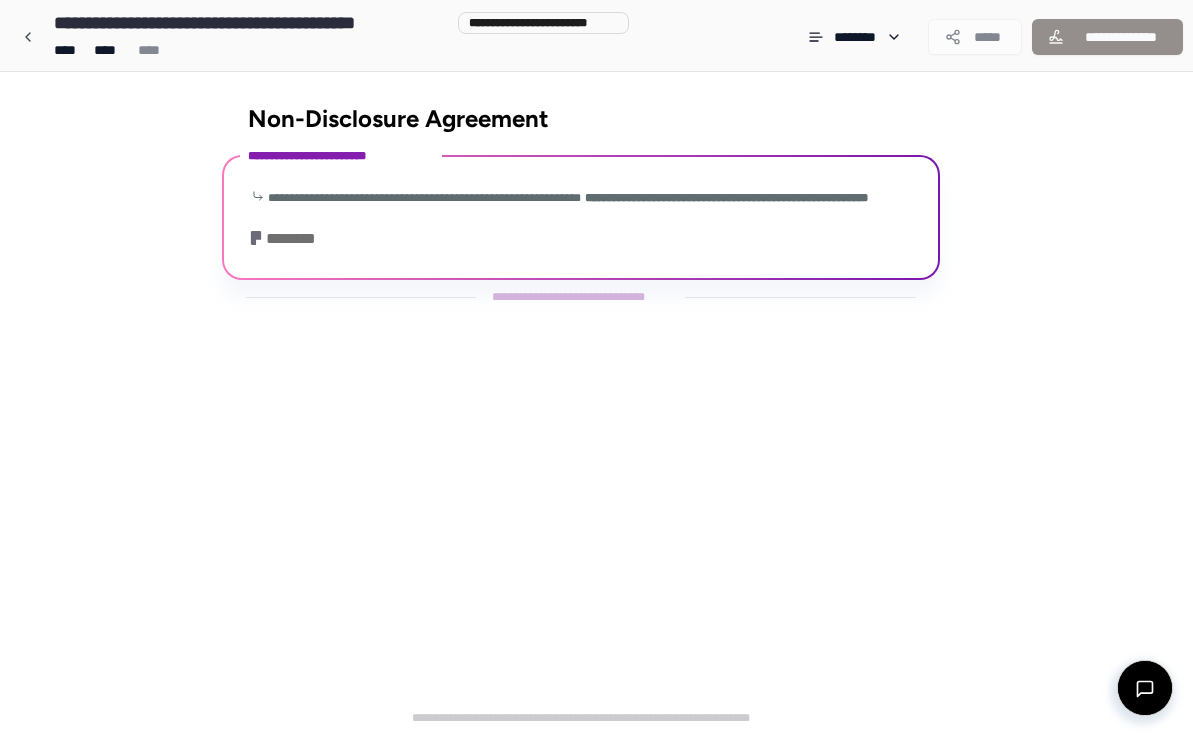 click on "**********" at bounding box center (581, 220) 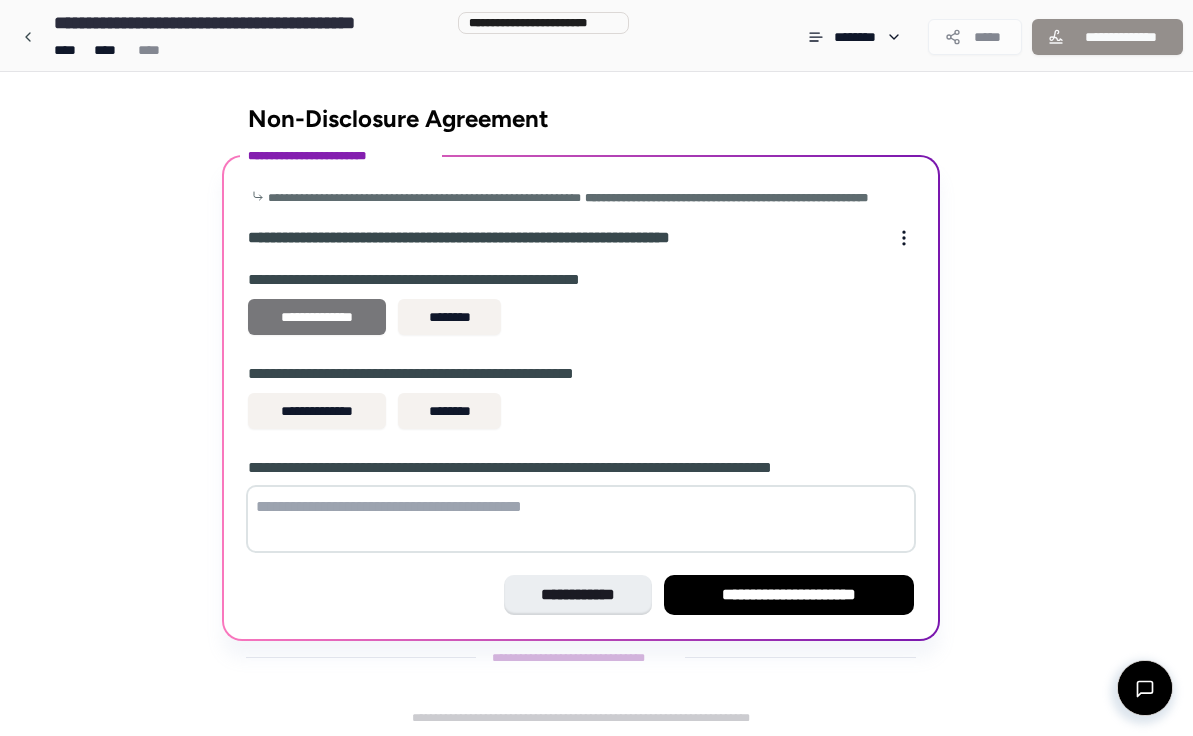 click on "**********" at bounding box center [317, 317] 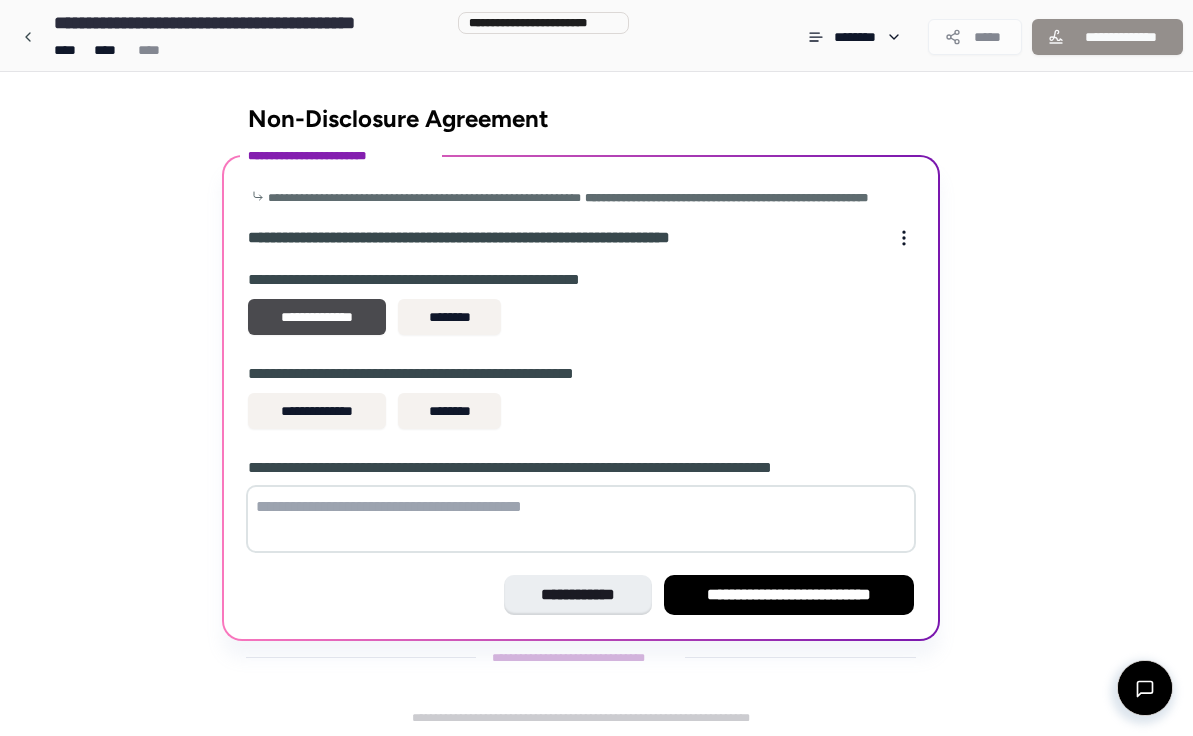 scroll, scrollTop: 0, scrollLeft: 0, axis: both 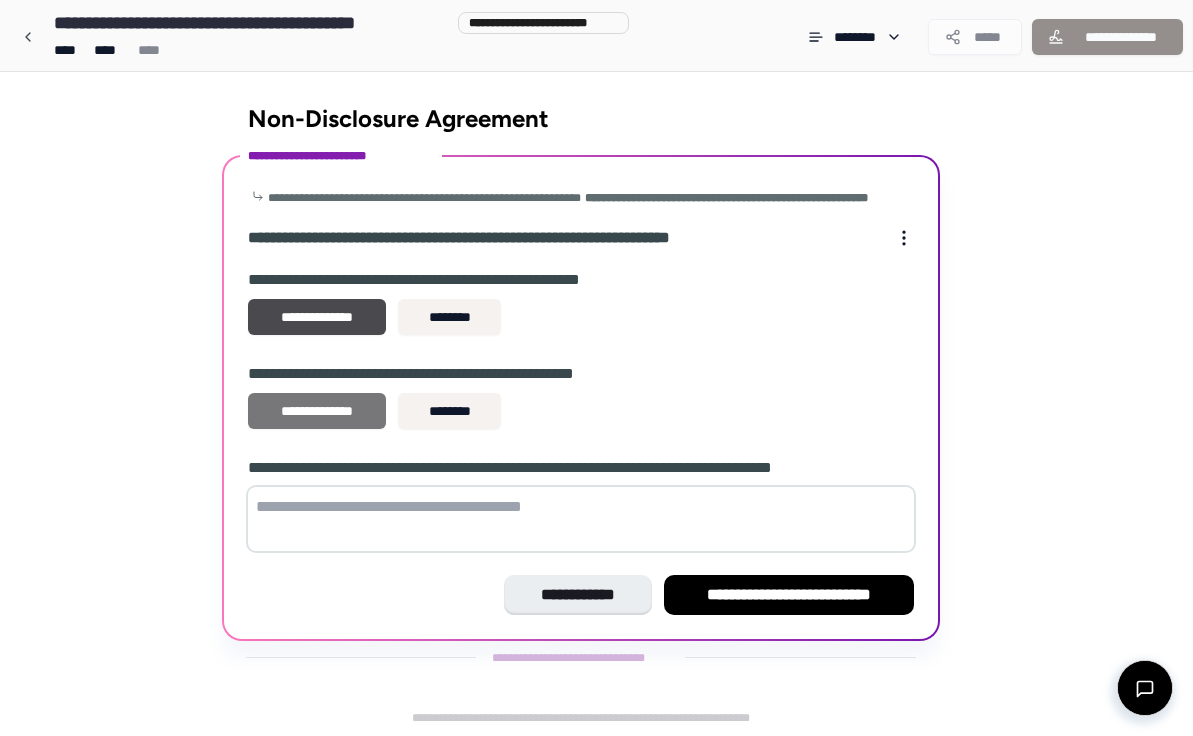 click on "**********" at bounding box center [317, 411] 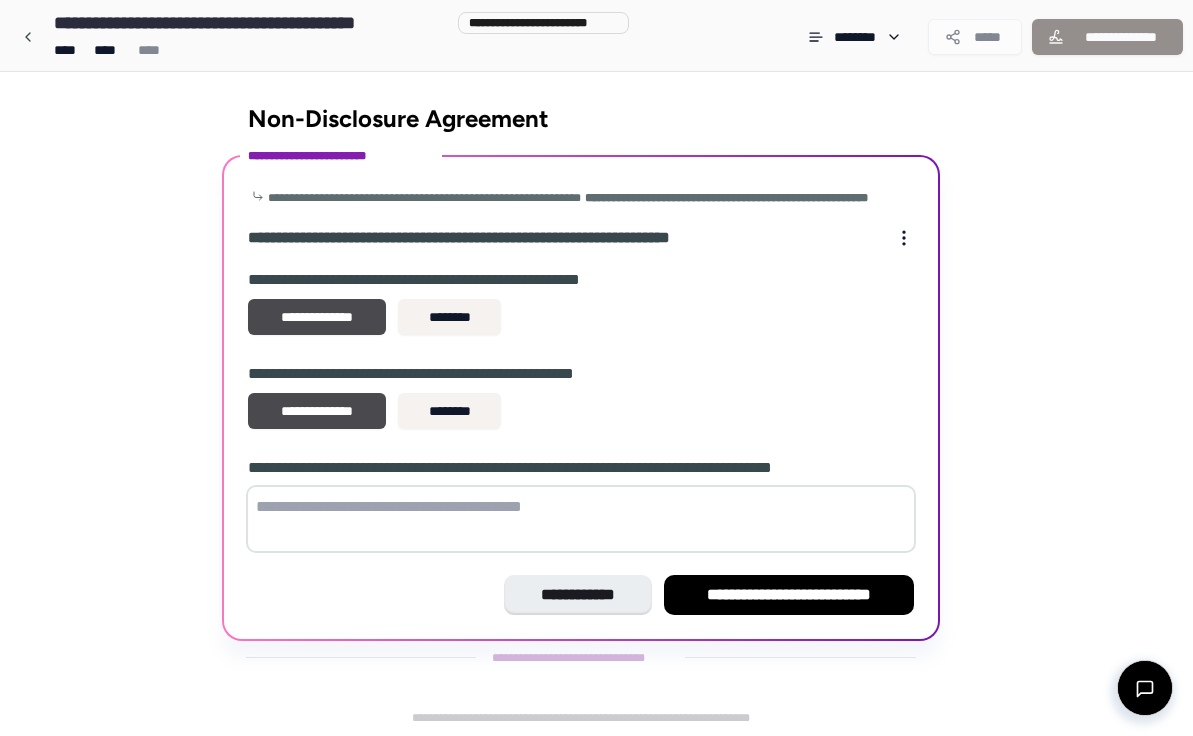 click at bounding box center (581, 519) 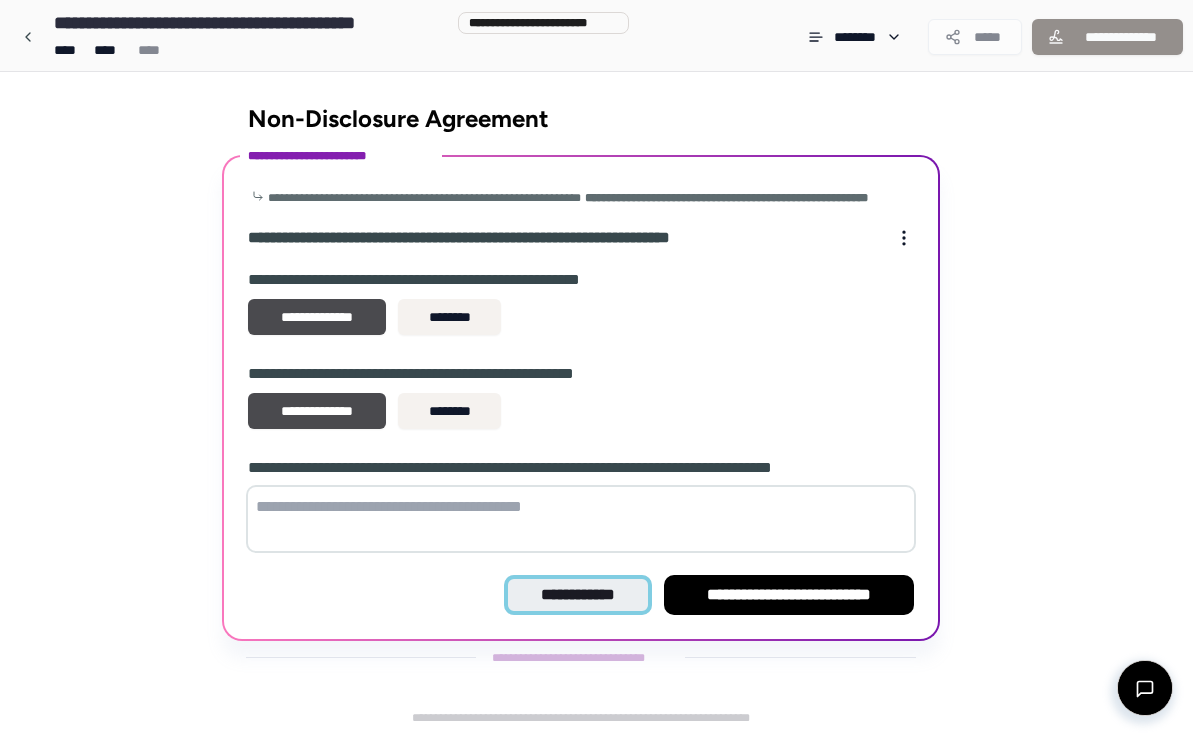 click on "**********" at bounding box center (577, 595) 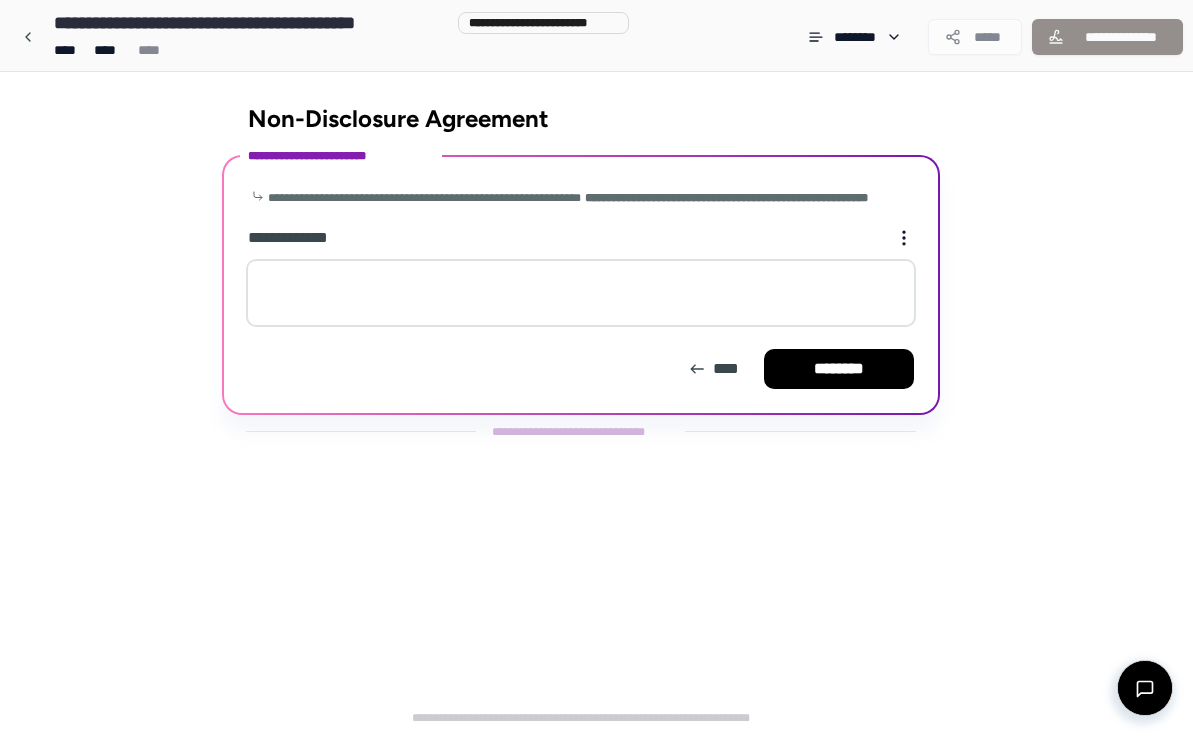 click at bounding box center (581, 293) 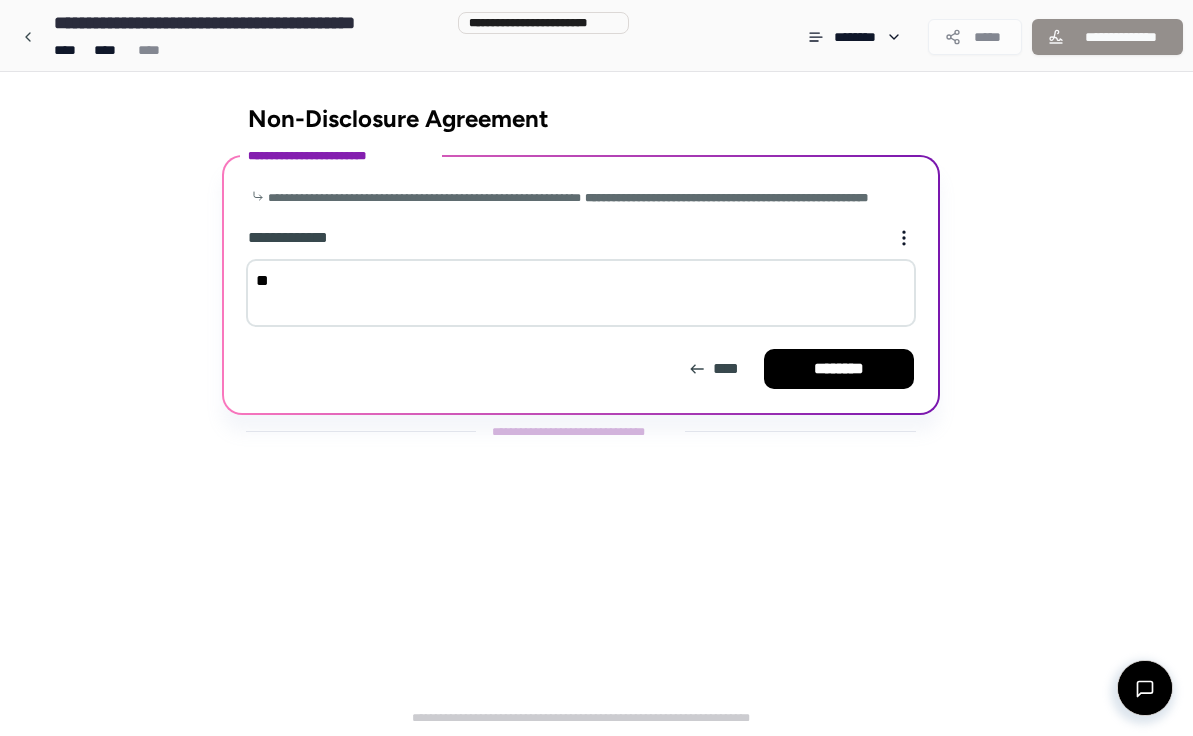 type on "*" 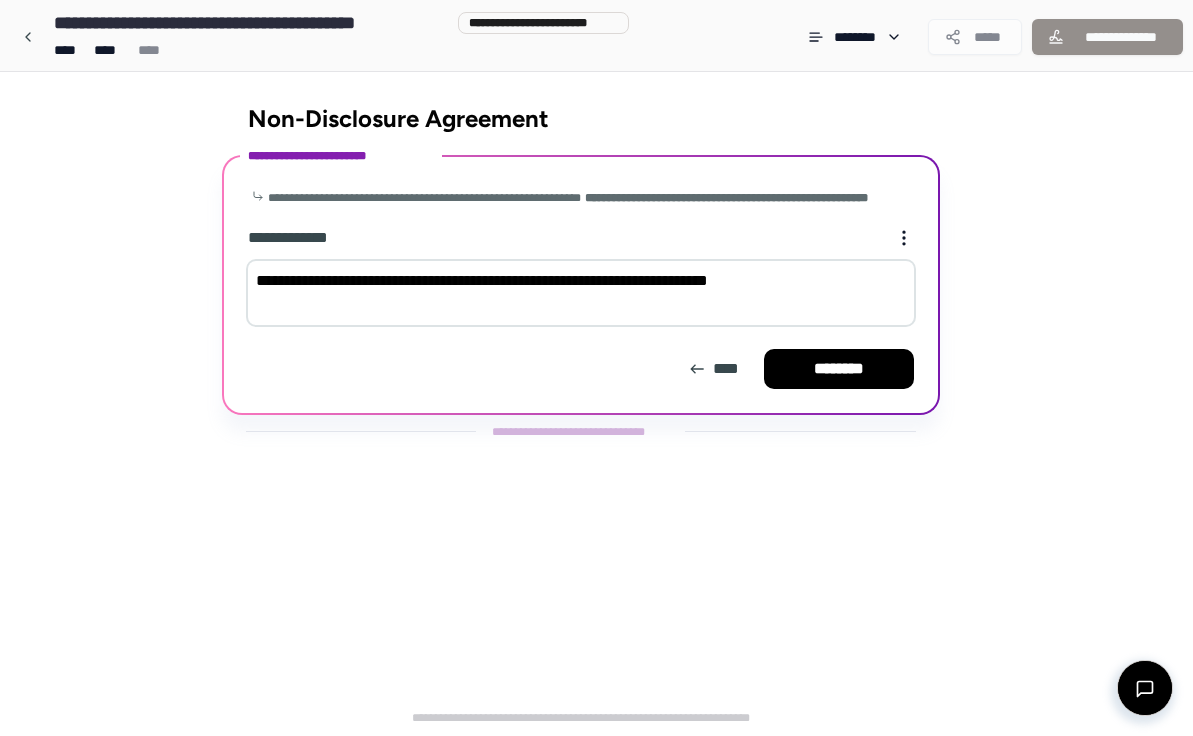type on "**********" 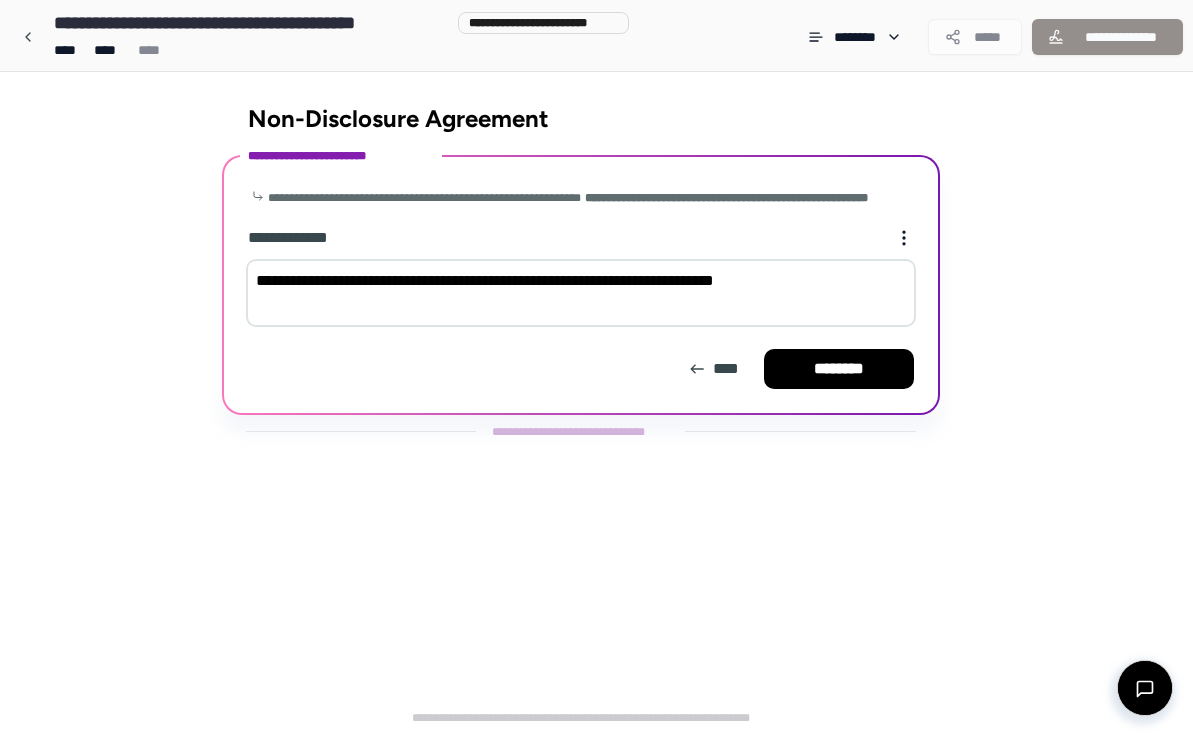 click on "********" at bounding box center (839, 369) 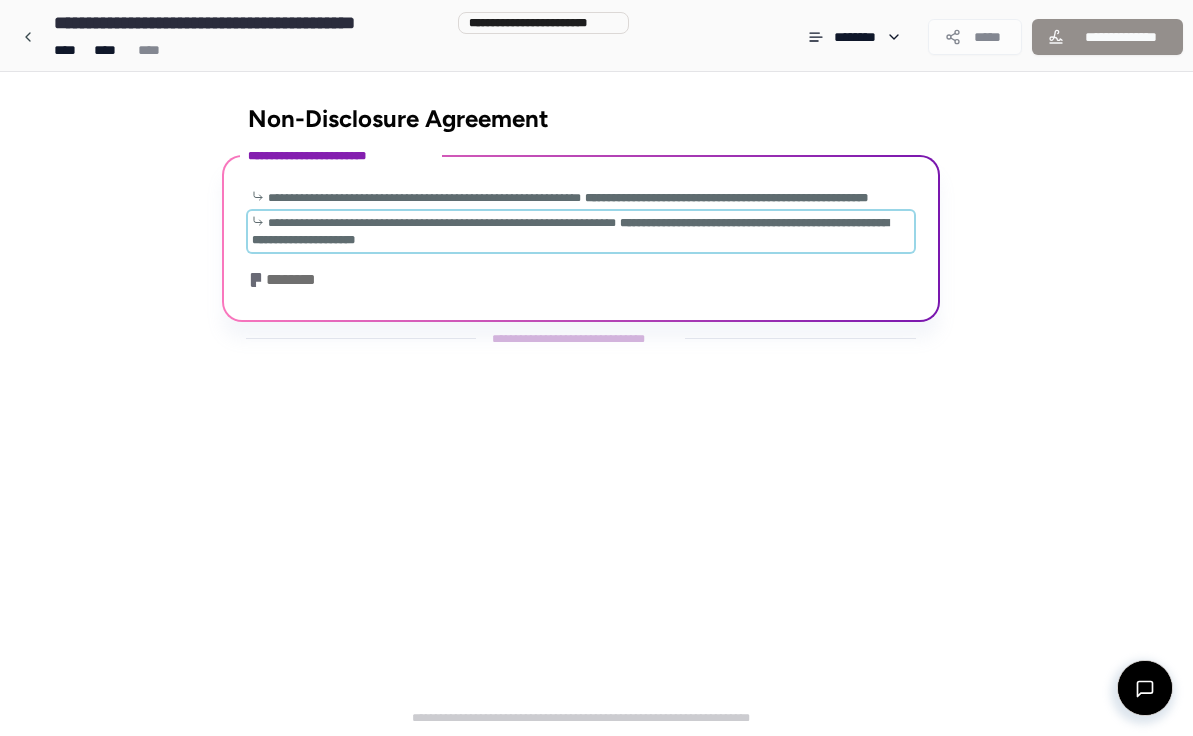scroll, scrollTop: 0, scrollLeft: 0, axis: both 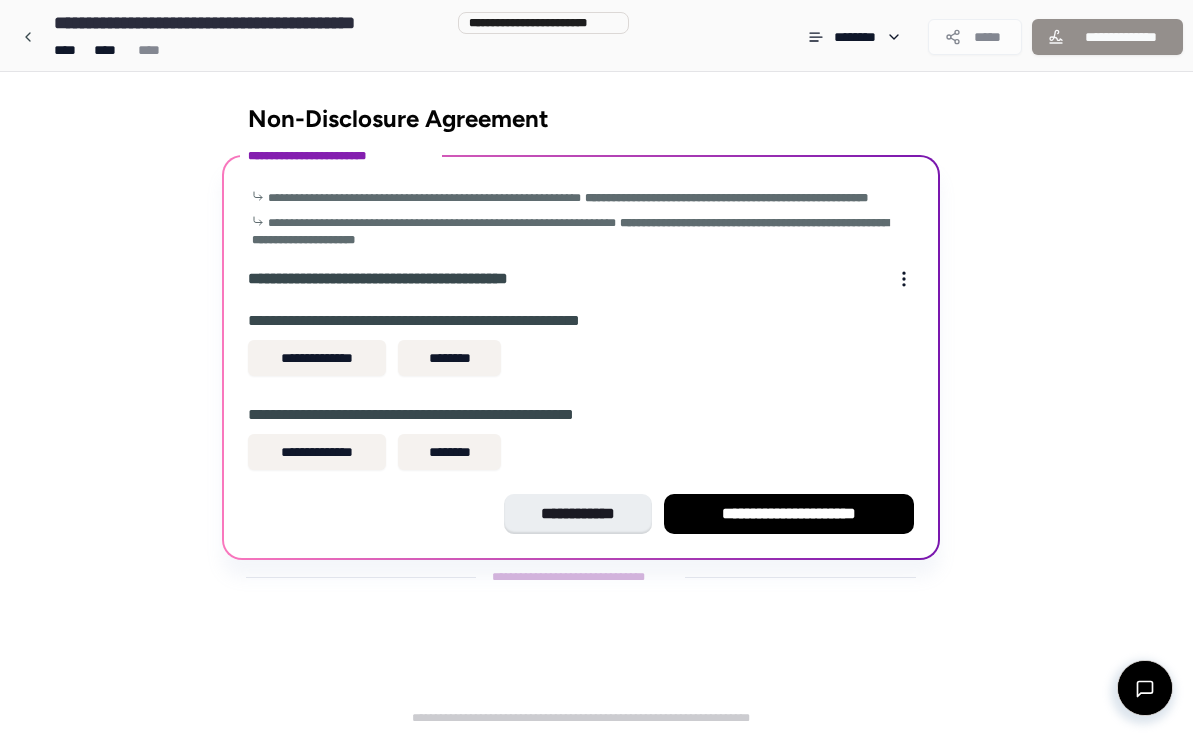 click on "**********" at bounding box center (596, 35) 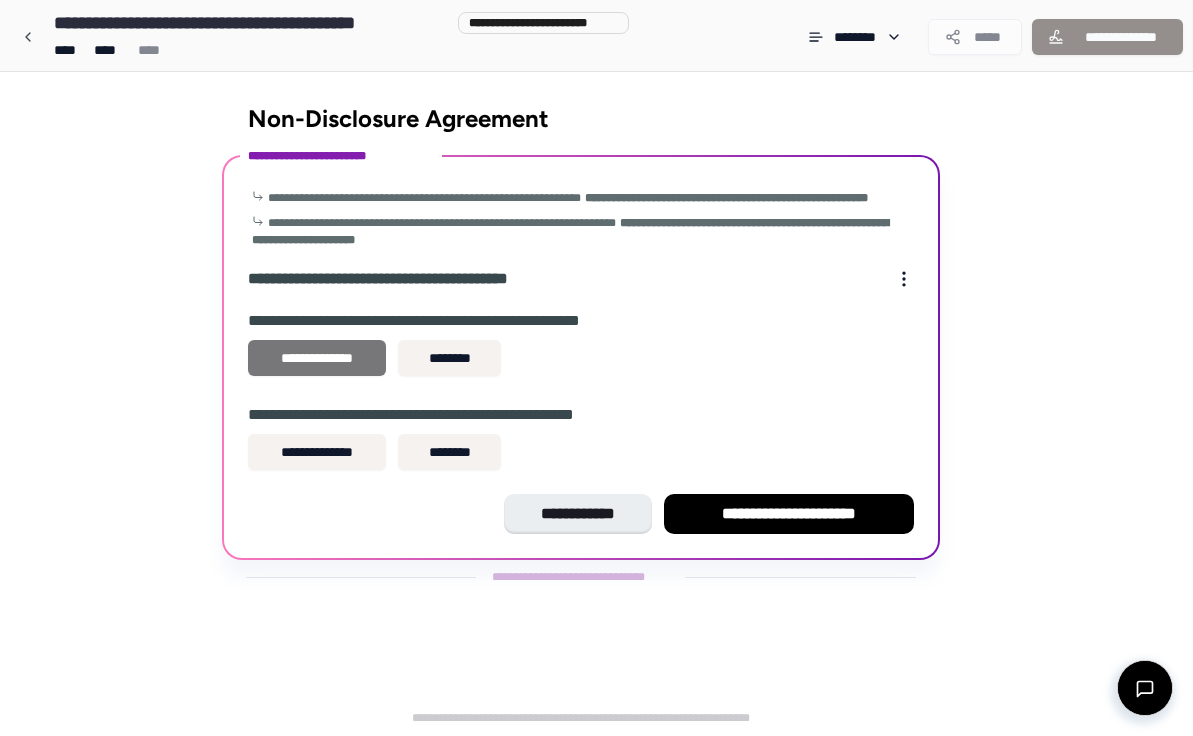 click on "**********" at bounding box center [317, 358] 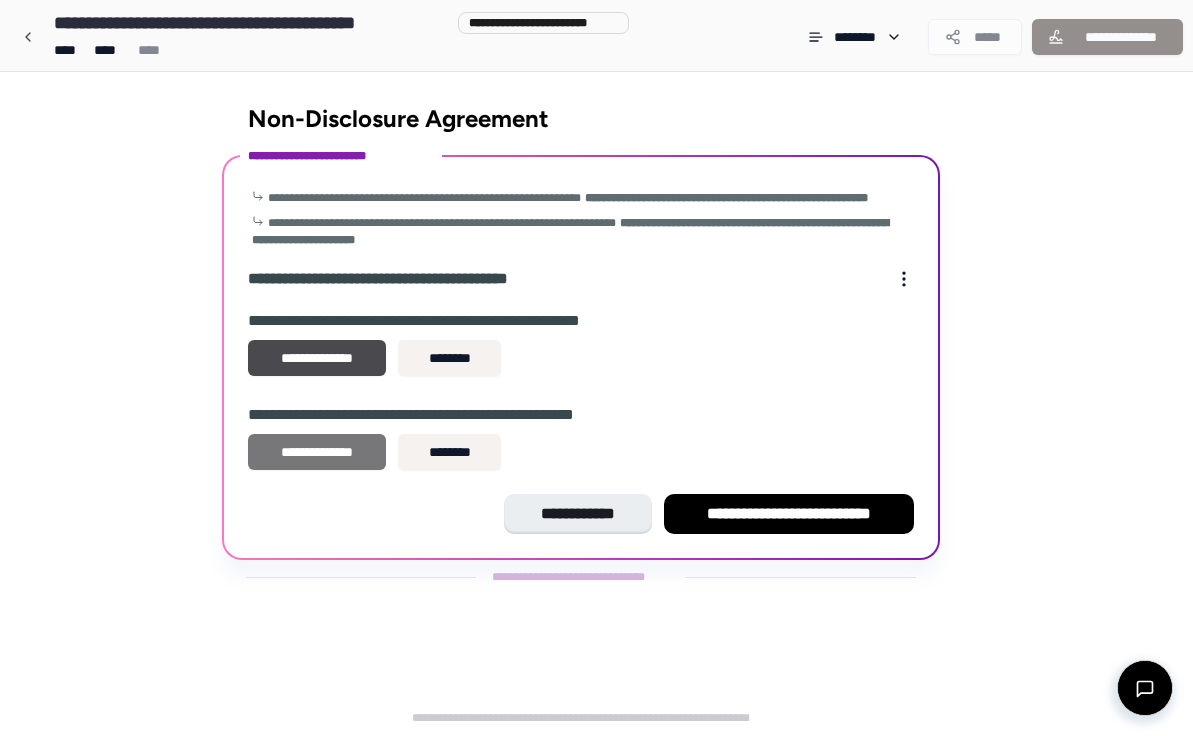 click on "**********" at bounding box center [317, 452] 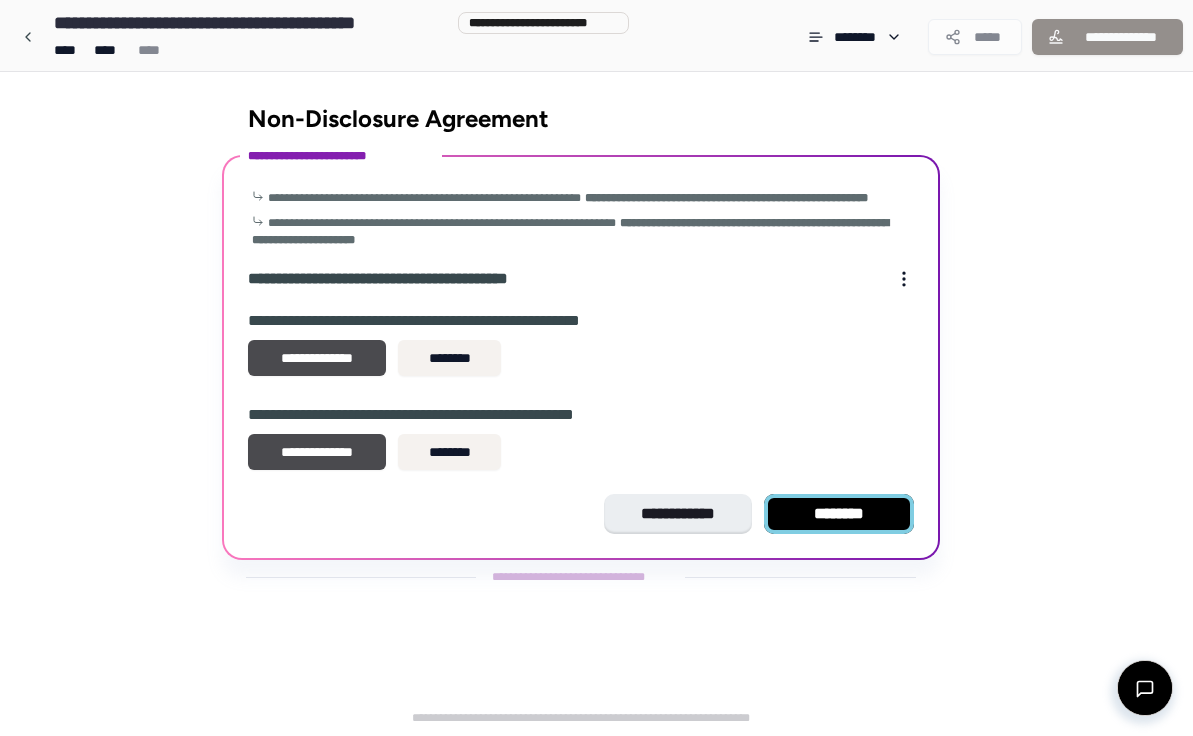 click on "********" at bounding box center [839, 514] 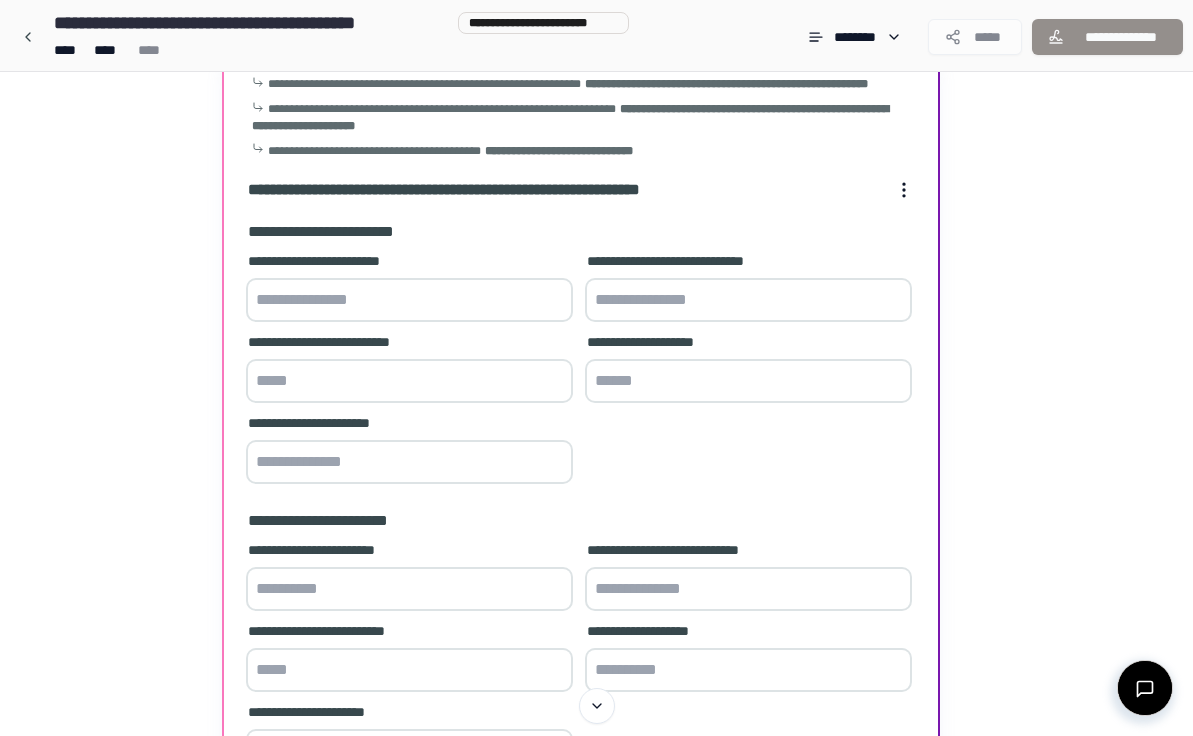scroll, scrollTop: 71, scrollLeft: 0, axis: vertical 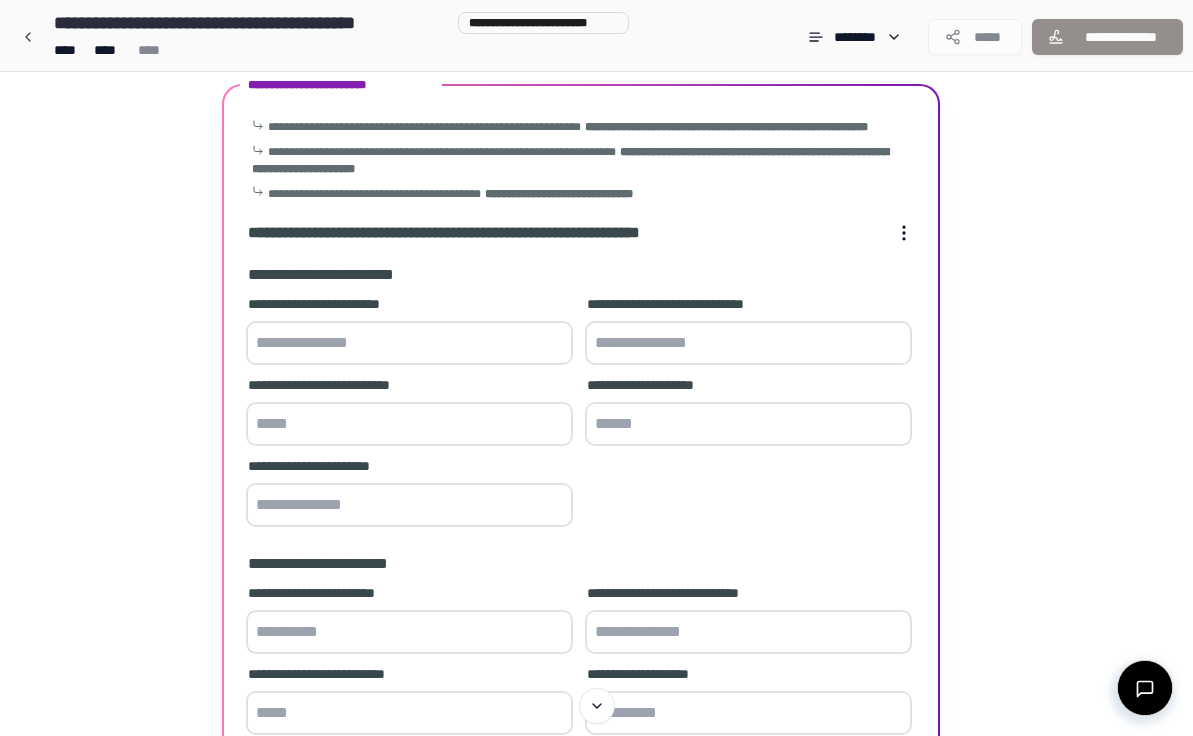 click at bounding box center [409, 343] 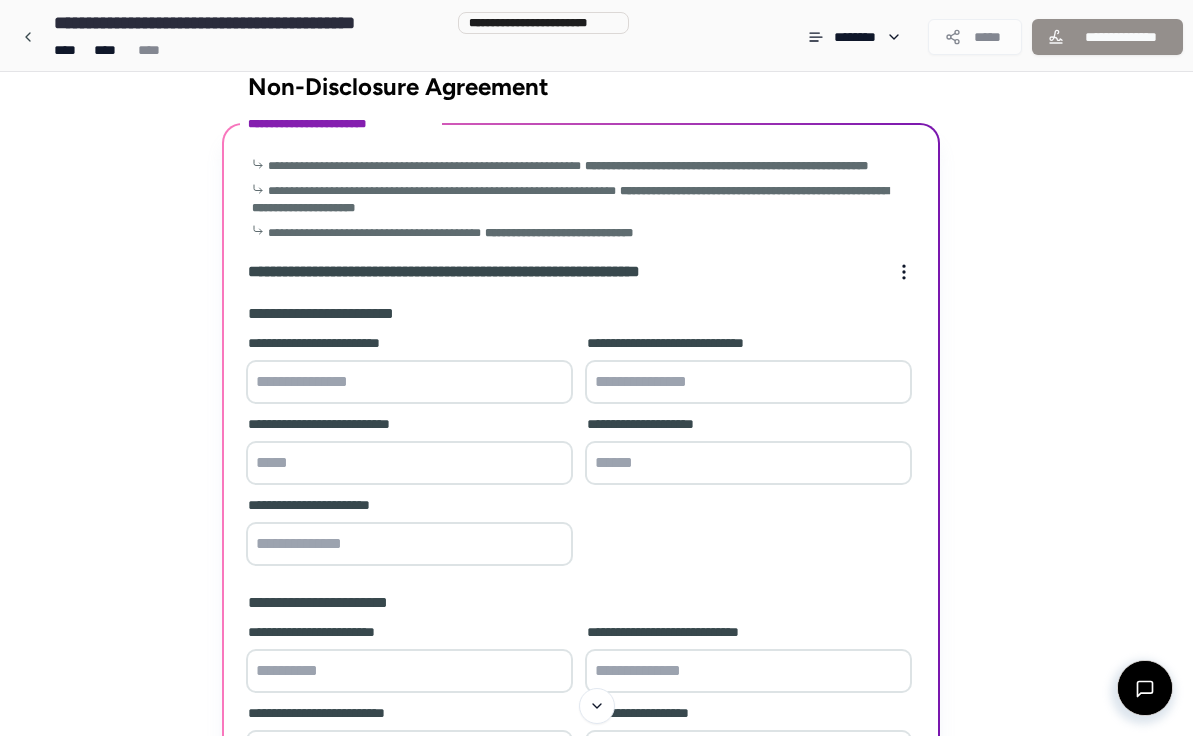 scroll, scrollTop: 34, scrollLeft: 0, axis: vertical 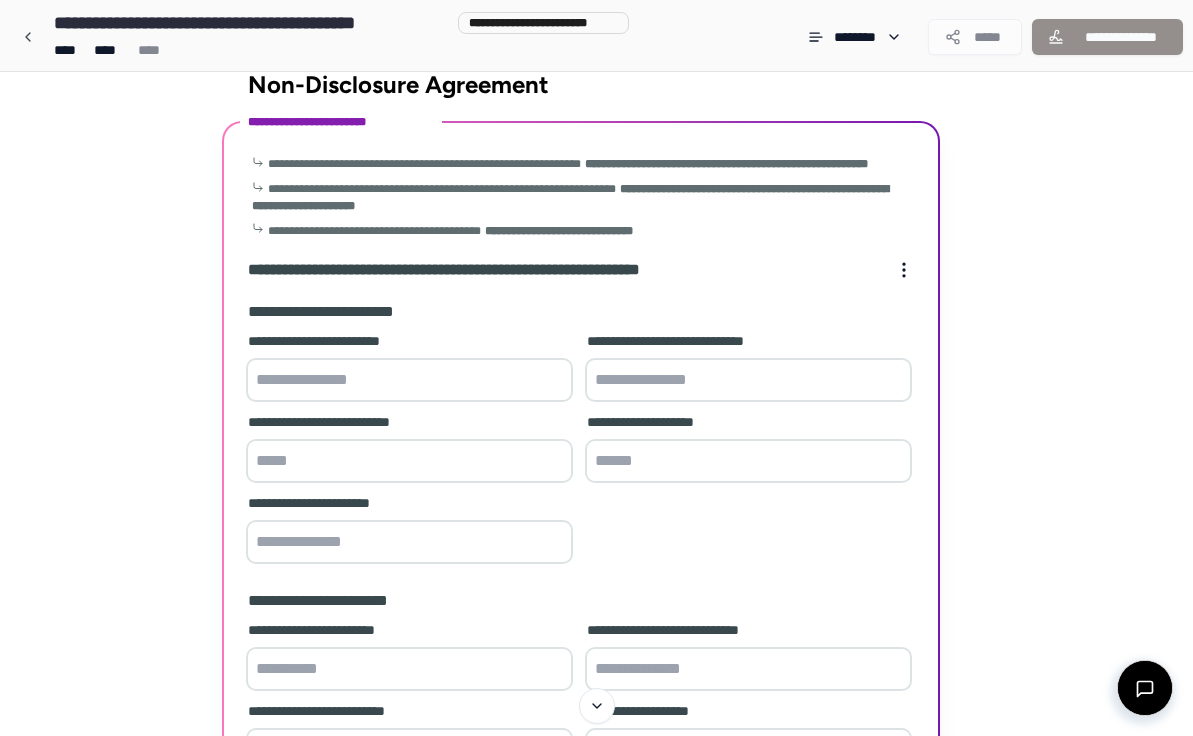 type on "*" 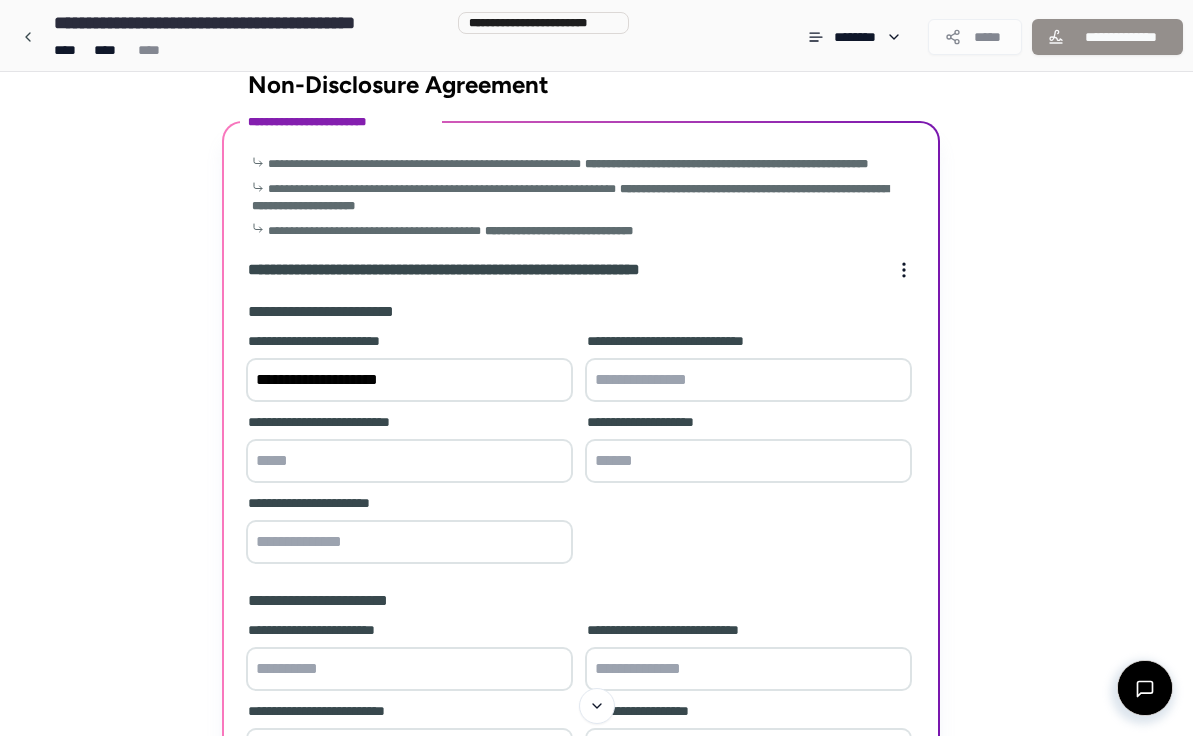 type on "**********" 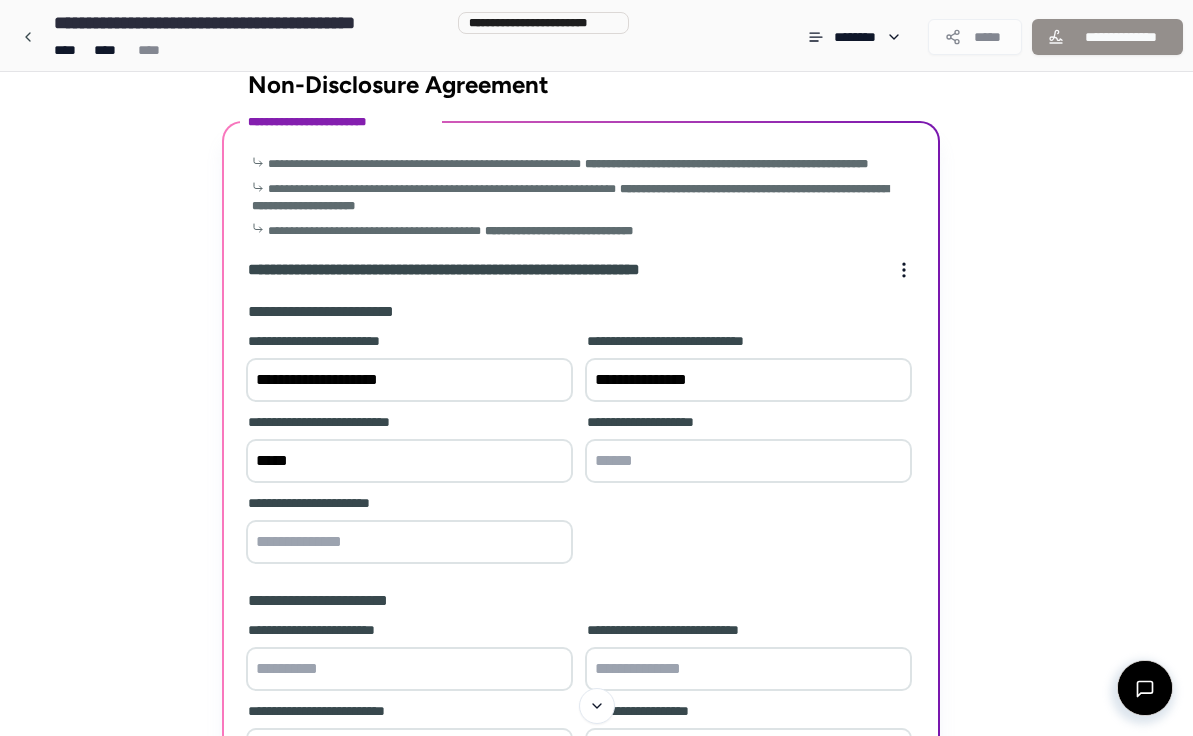 scroll, scrollTop: 36, scrollLeft: 0, axis: vertical 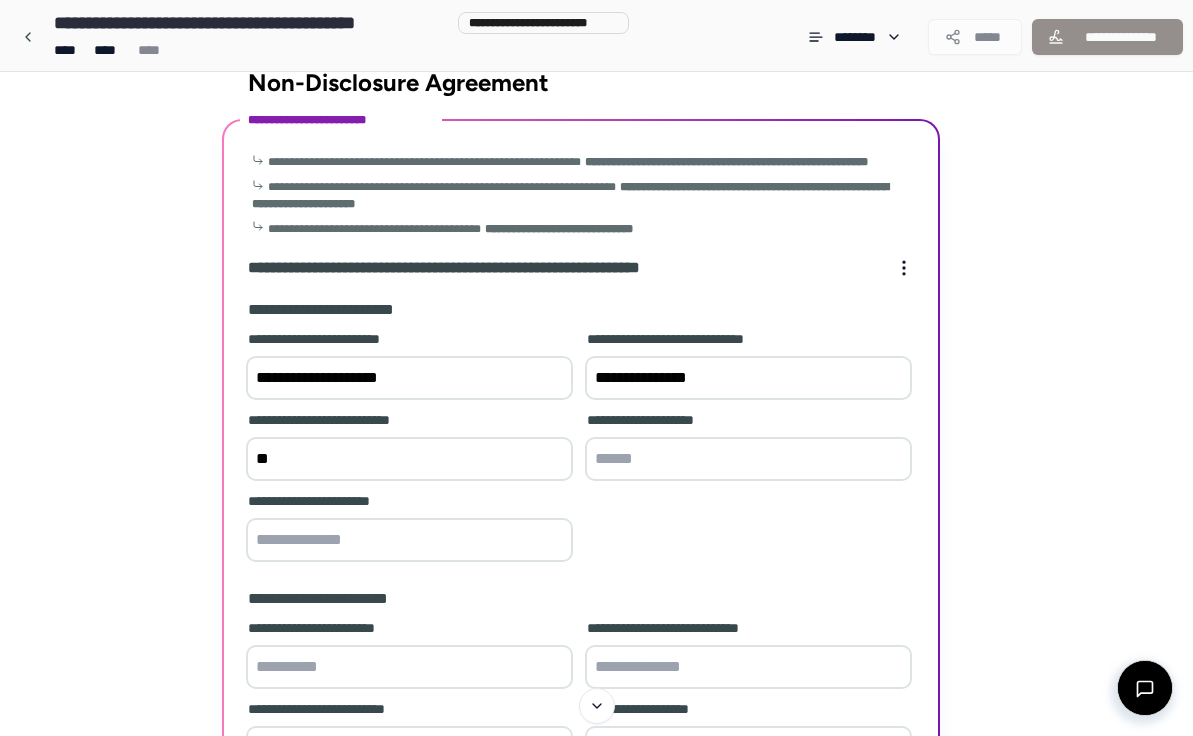 type on "*" 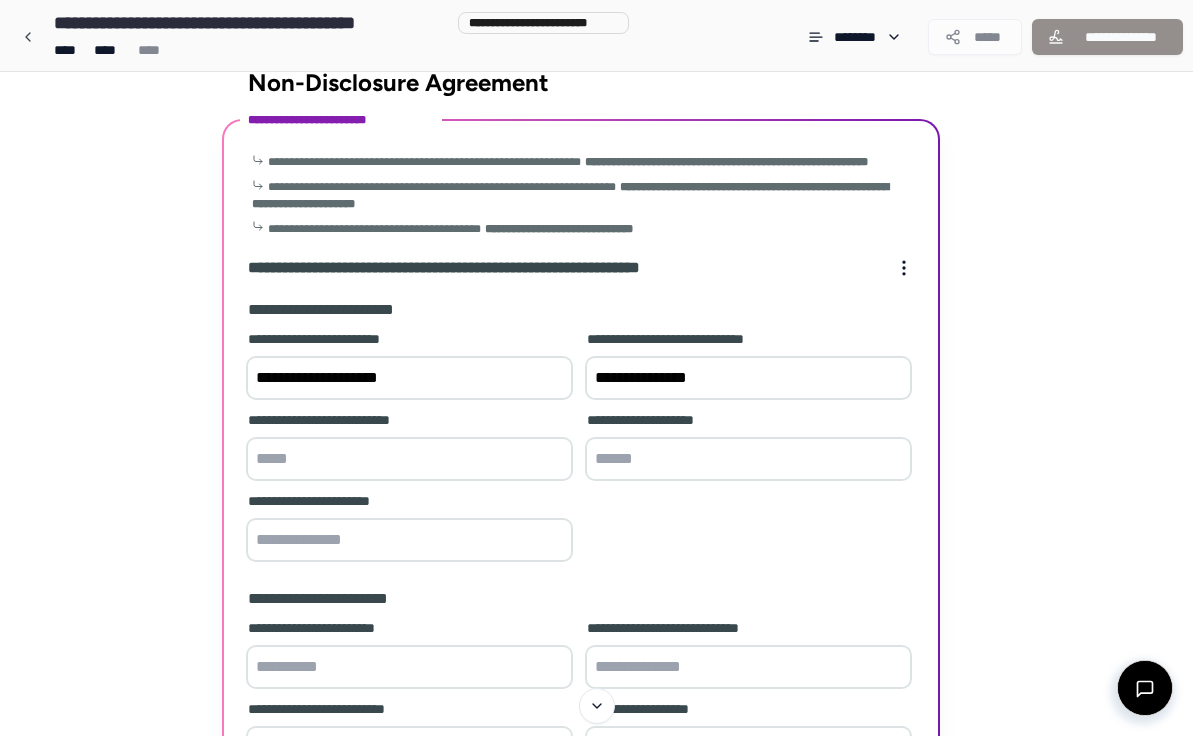 type 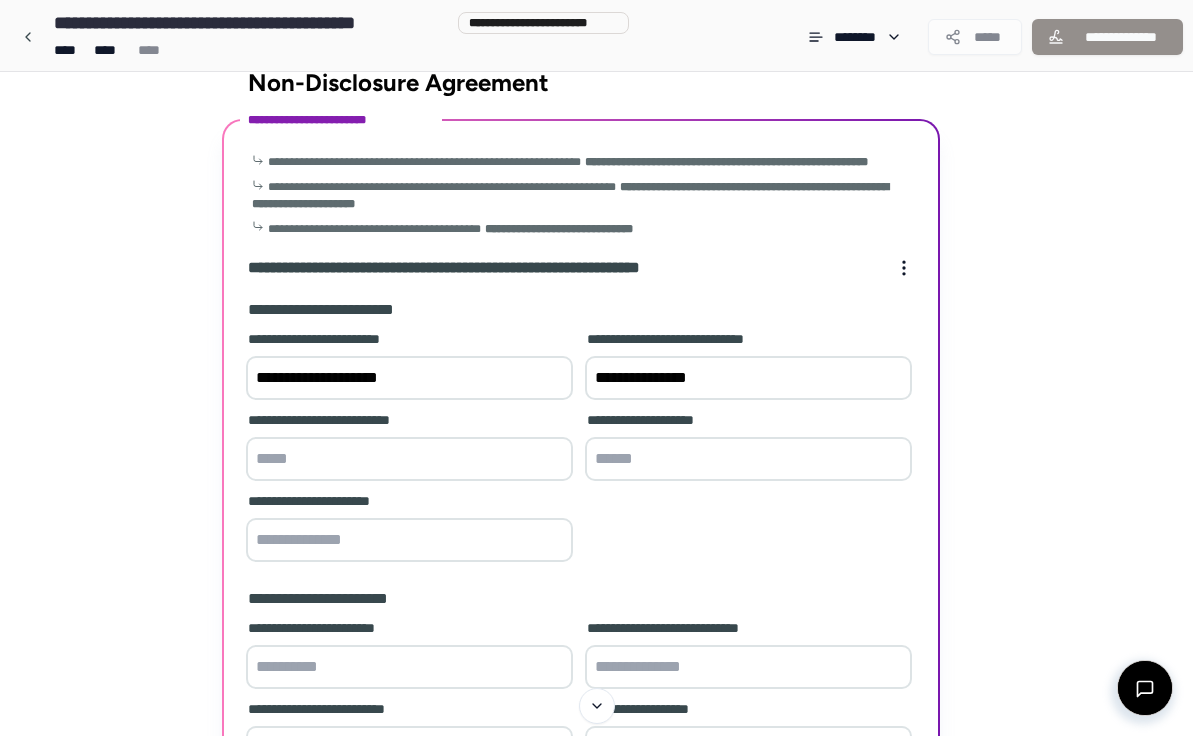 click on "**********" at bounding box center [581, 448] 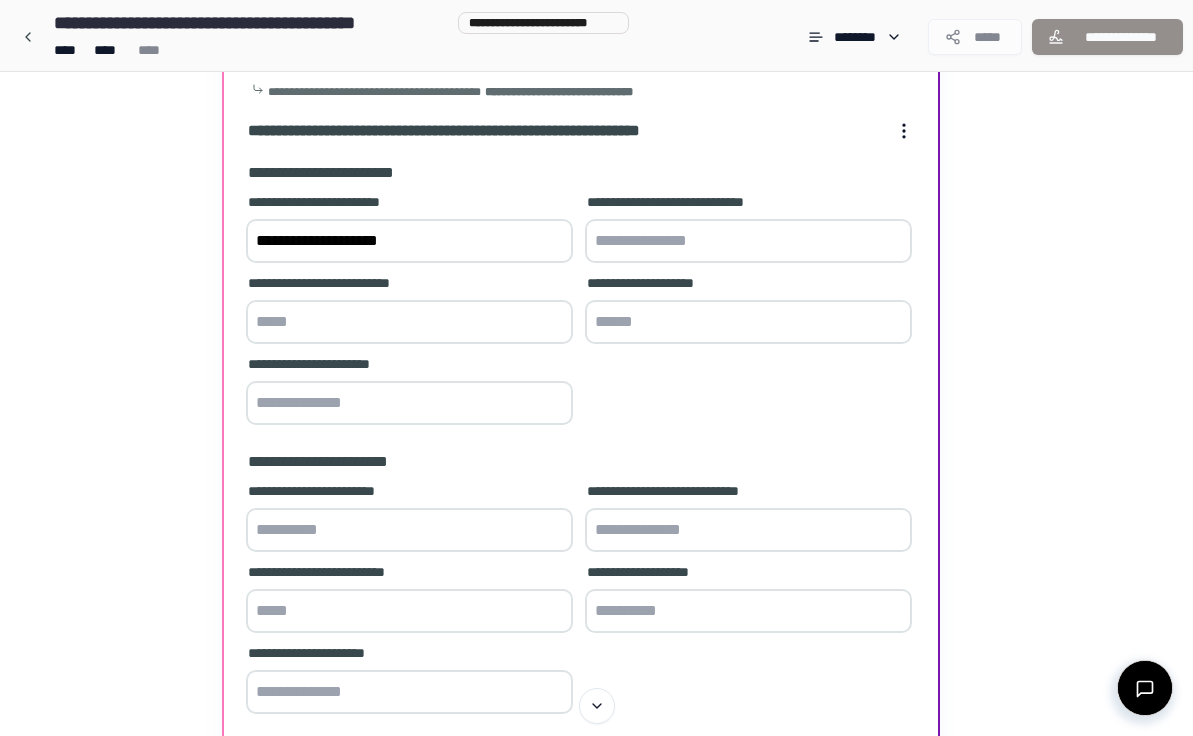 scroll, scrollTop: 185, scrollLeft: 0, axis: vertical 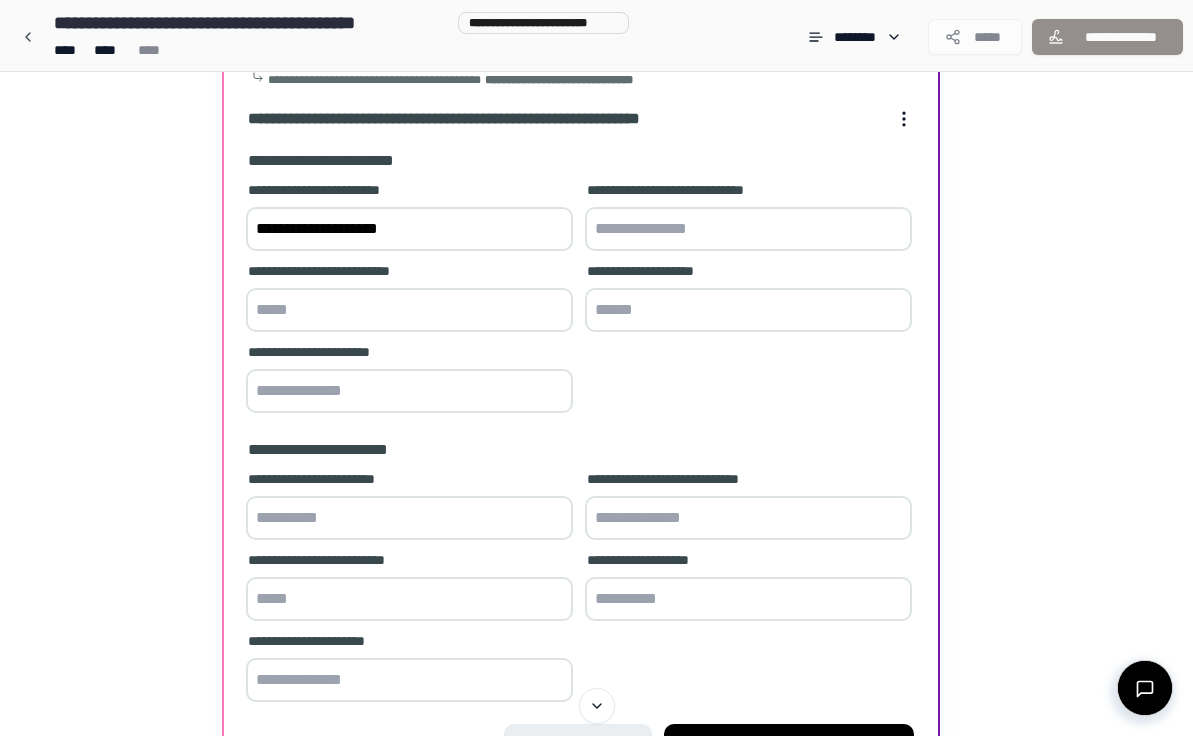 type 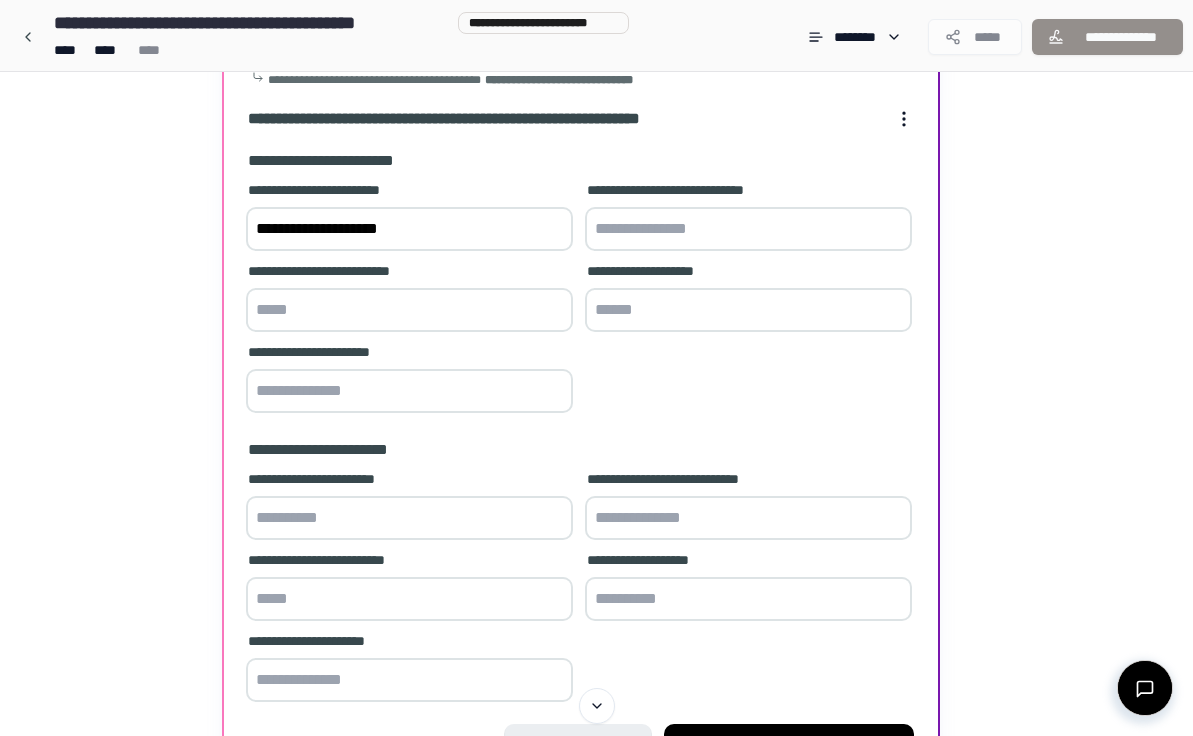 click at bounding box center (409, 518) 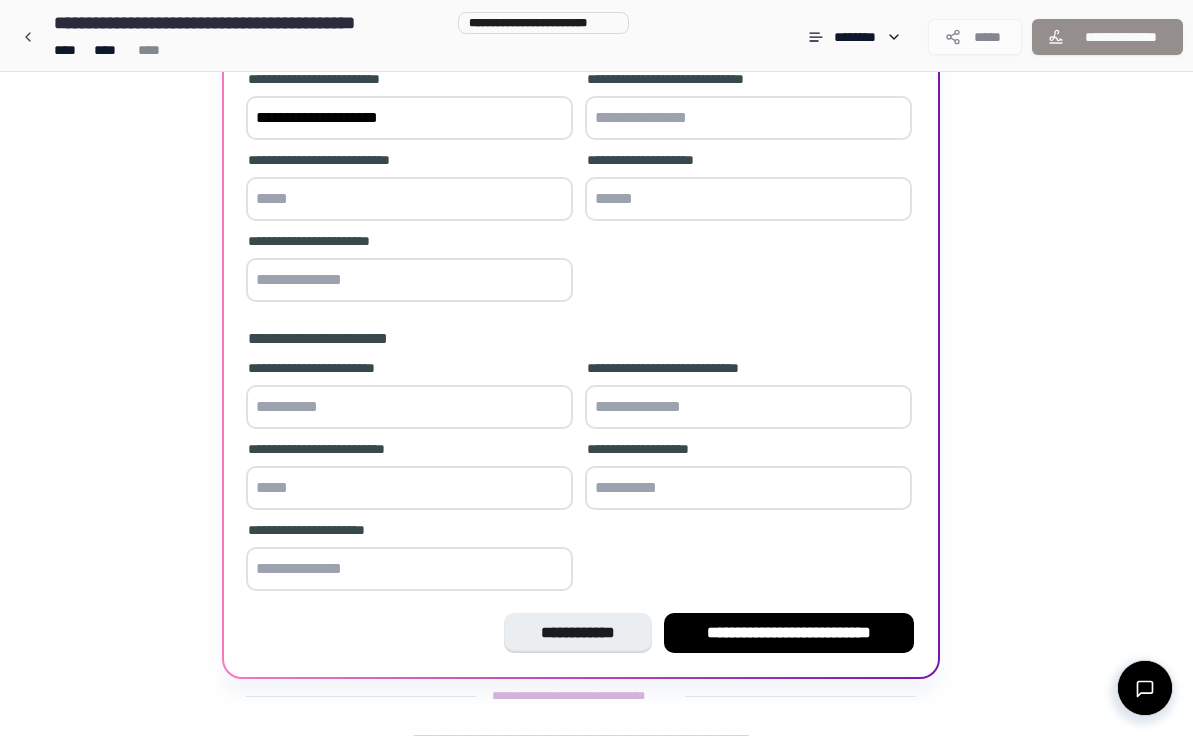 scroll, scrollTop: 251, scrollLeft: 0, axis: vertical 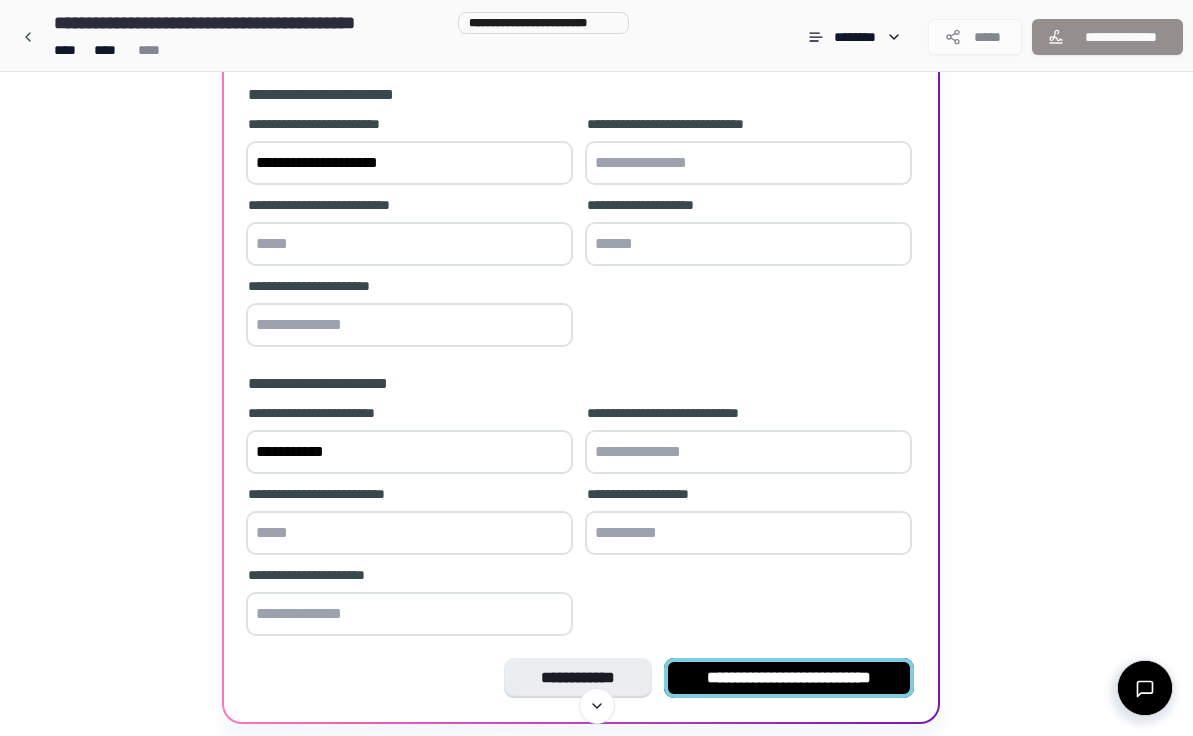 type on "**********" 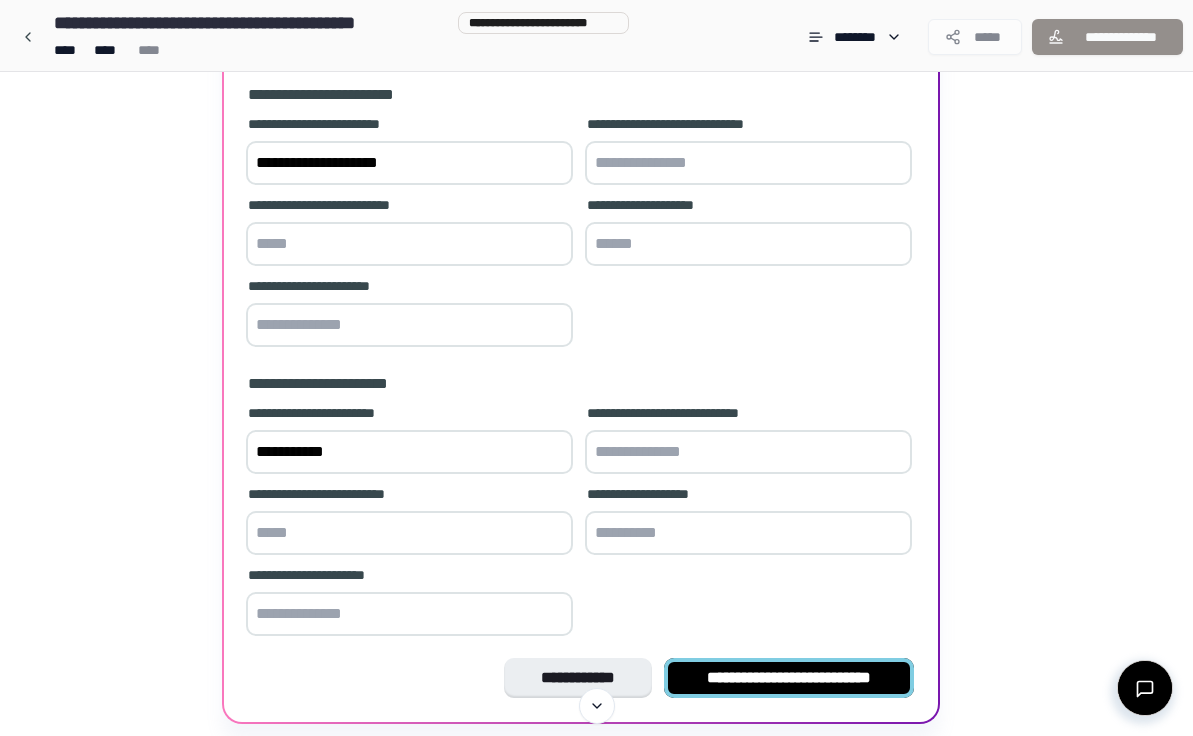 click on "**********" at bounding box center [789, 678] 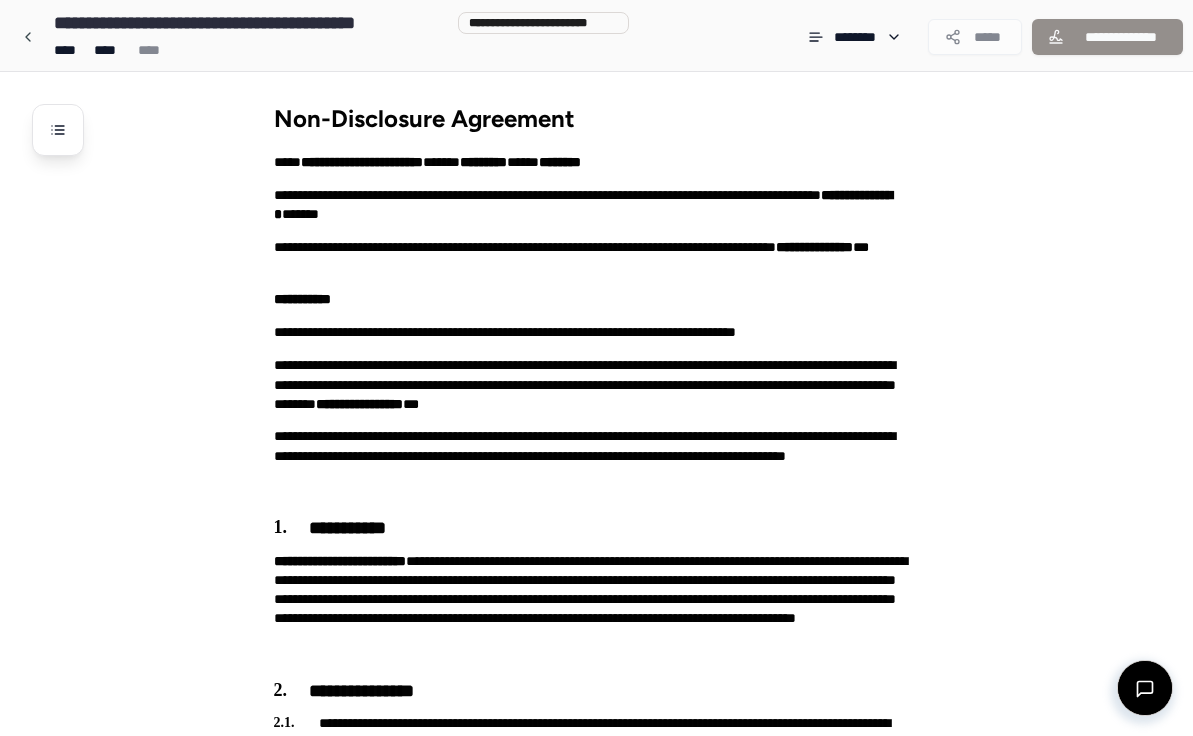 scroll, scrollTop: 780, scrollLeft: 0, axis: vertical 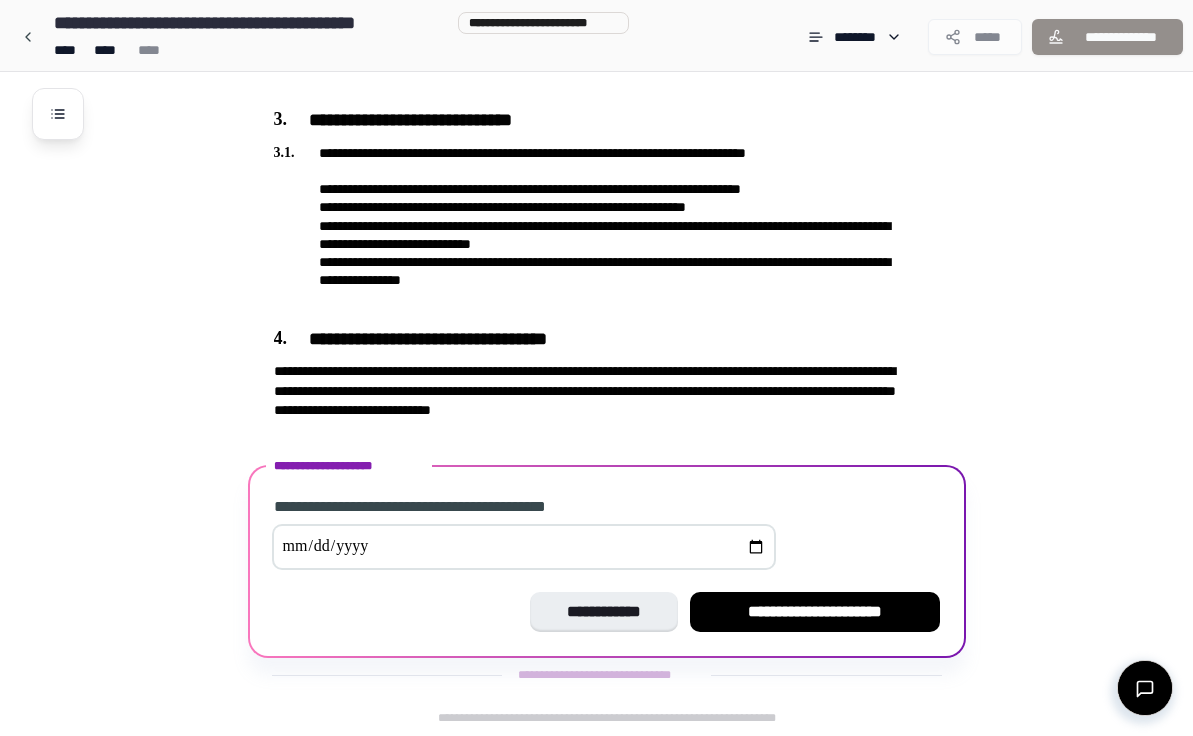 click at bounding box center (524, 547) 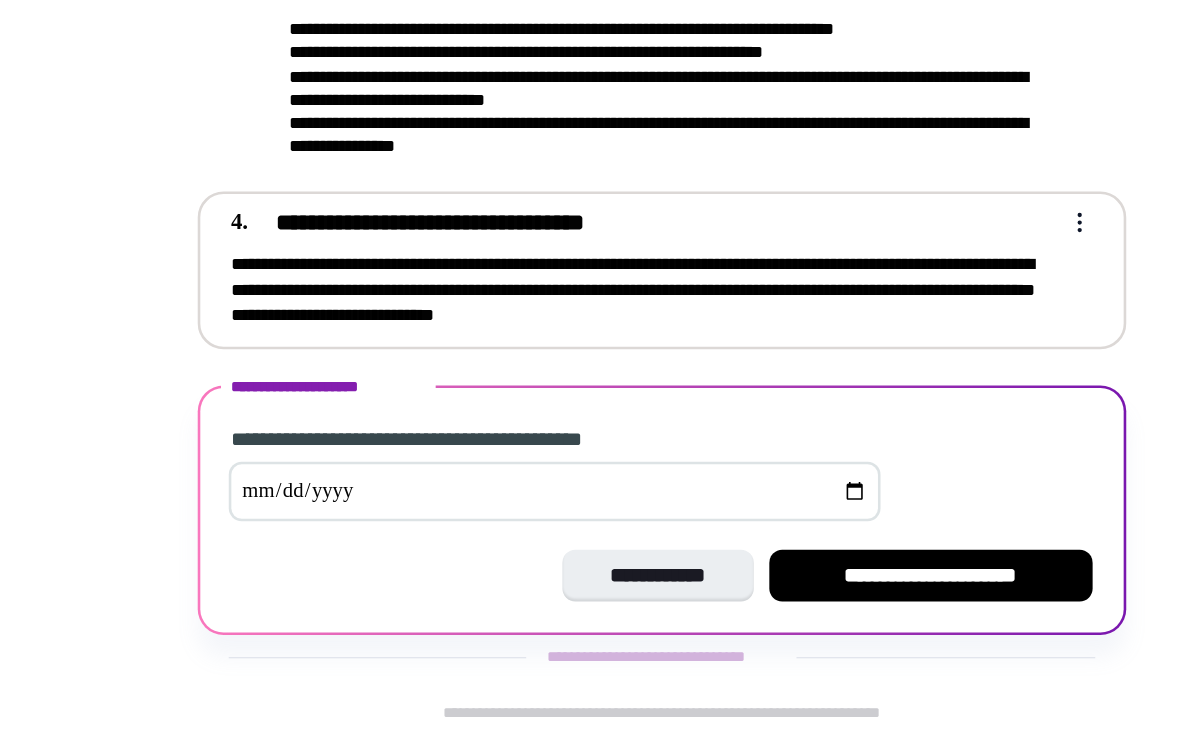 scroll, scrollTop: 780, scrollLeft: 0, axis: vertical 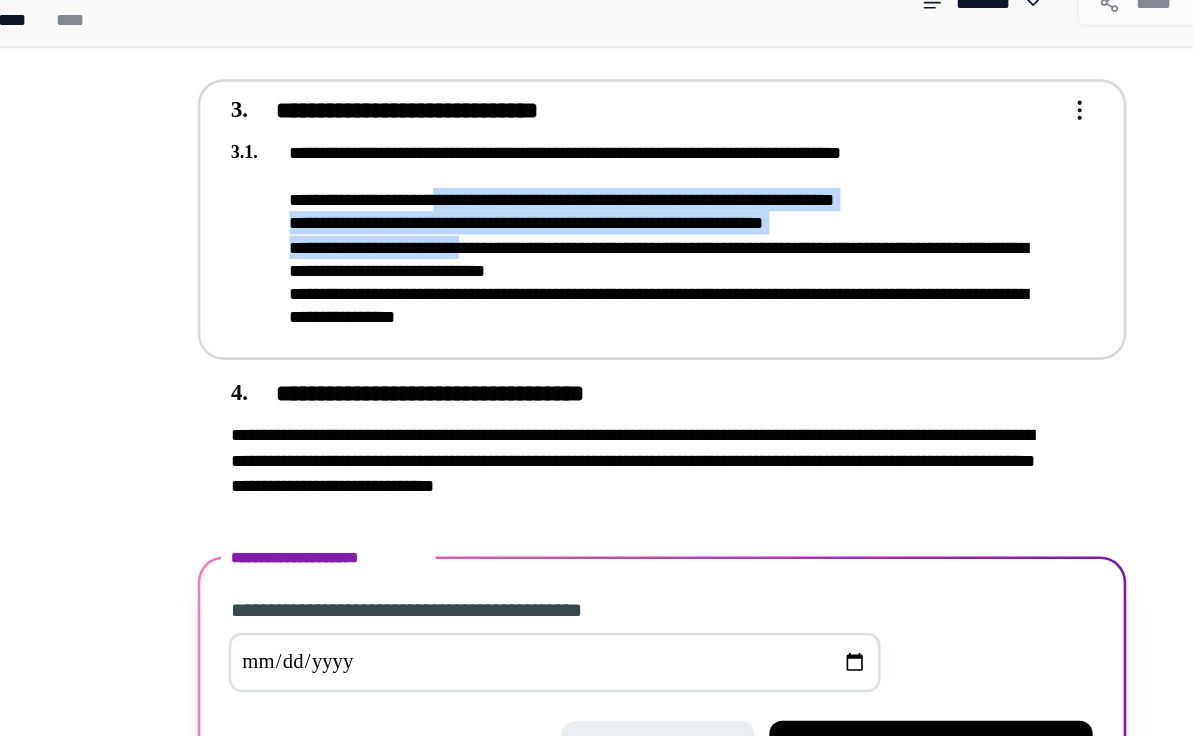 drag, startPoint x: 364, startPoint y: 145, endPoint x: 378, endPoint y: 190, distance: 47.127487 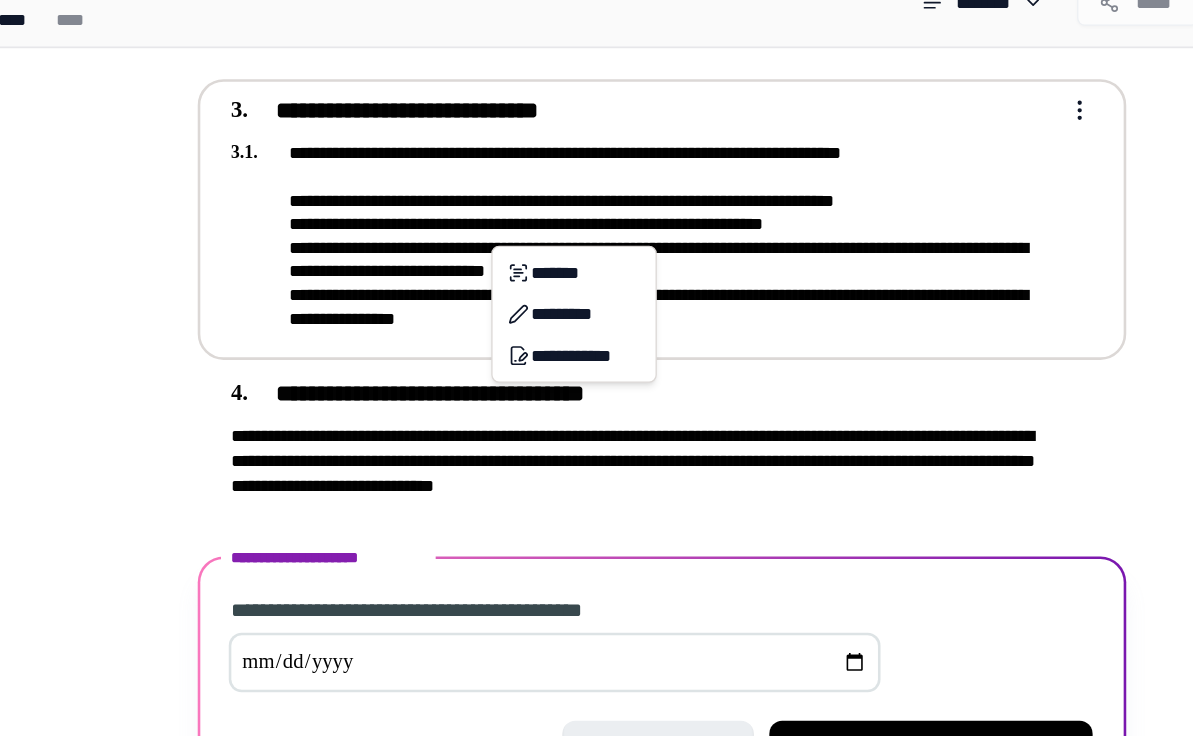 click on "**********" at bounding box center [596, -354] 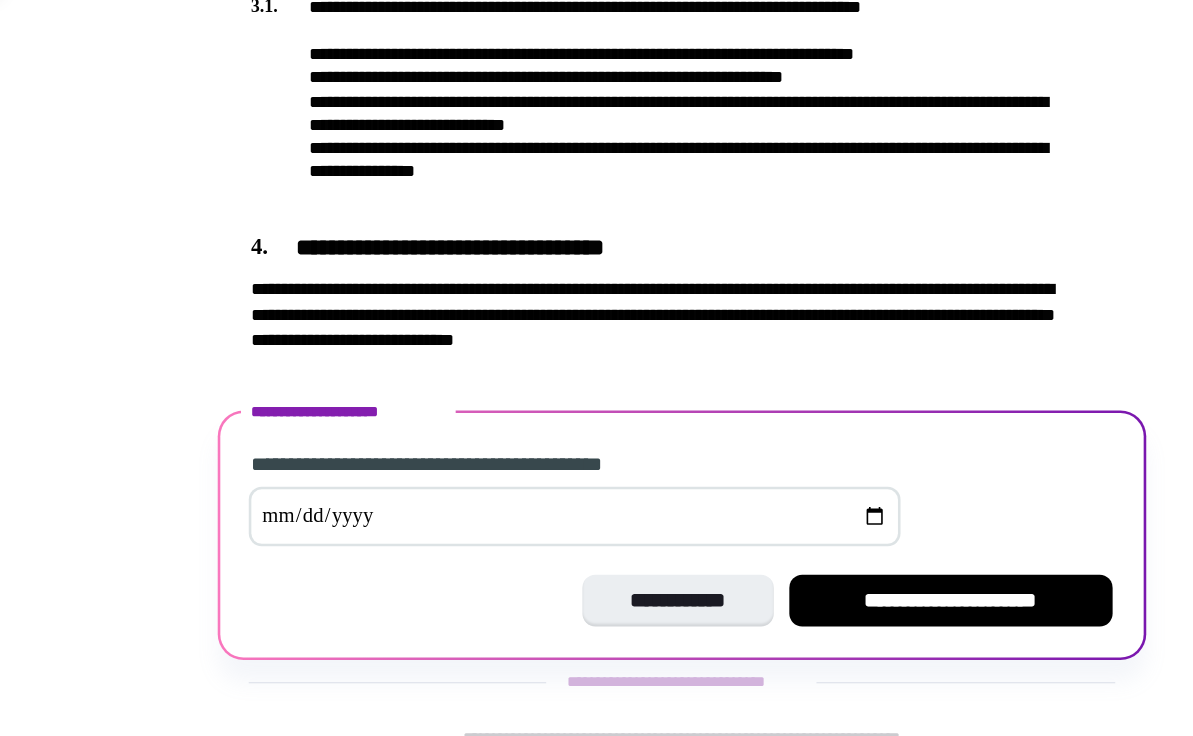 scroll, scrollTop: 779, scrollLeft: 0, axis: vertical 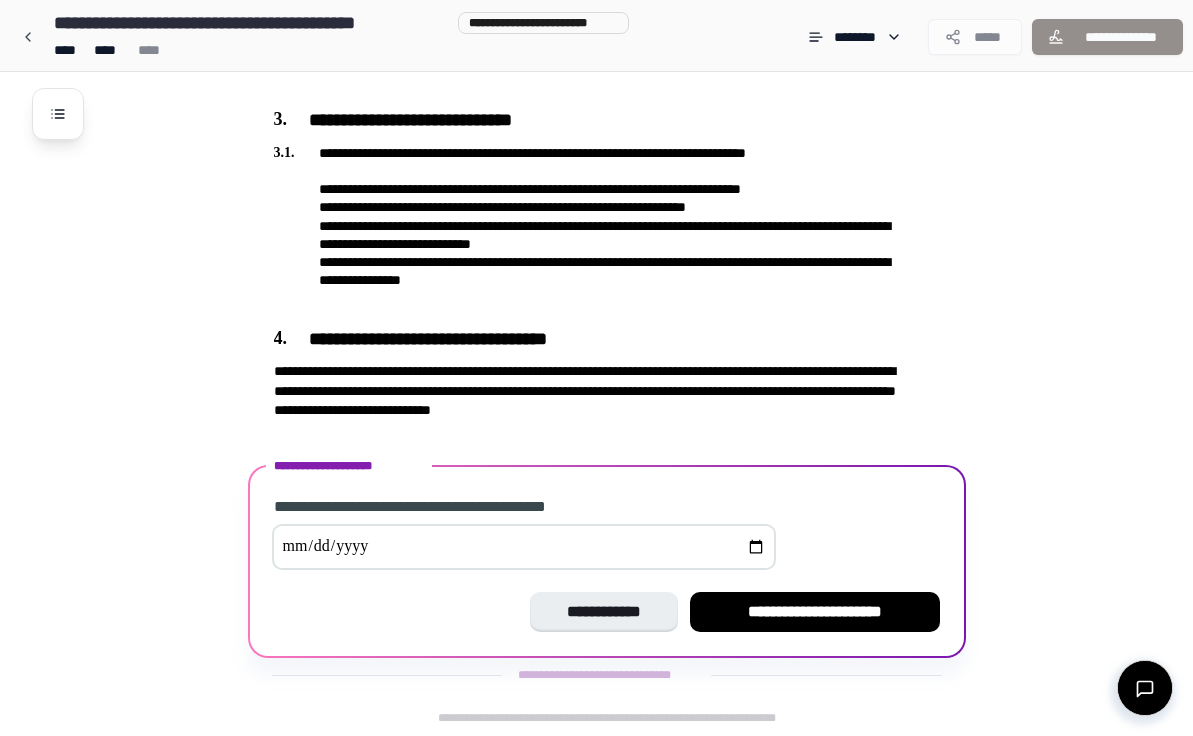click at bounding box center [524, 547] 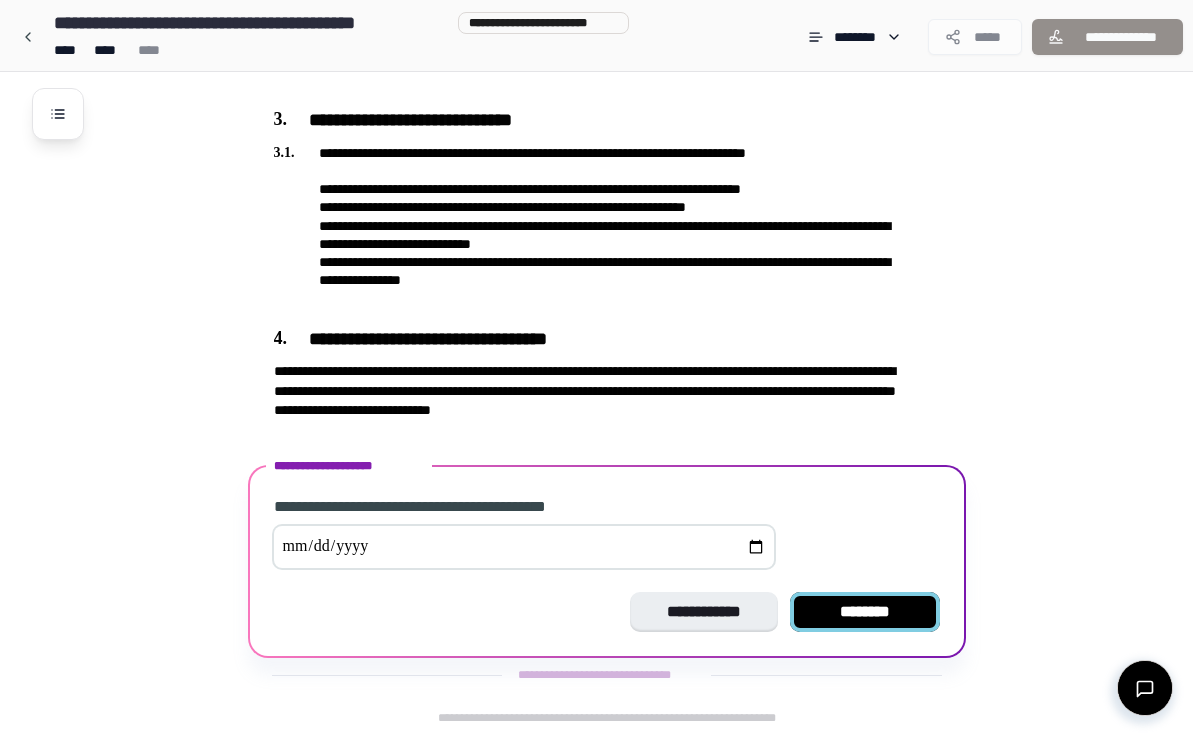 click on "********" at bounding box center [865, 612] 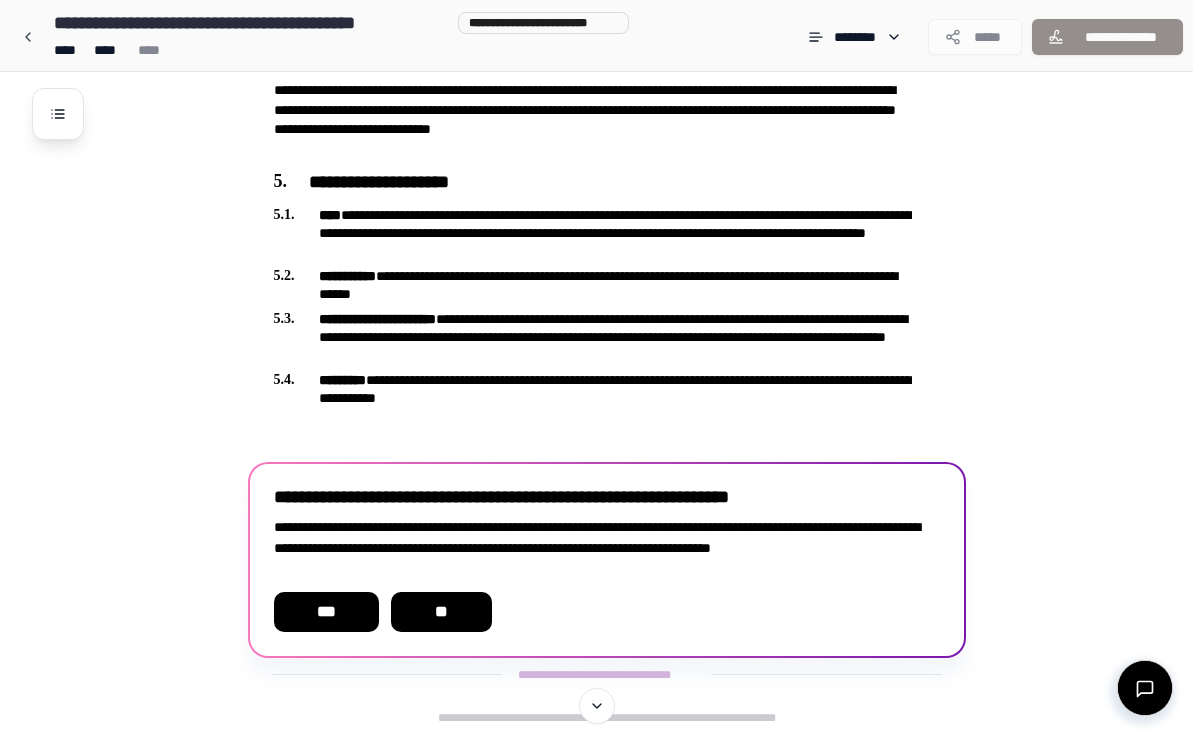scroll, scrollTop: 1003, scrollLeft: 0, axis: vertical 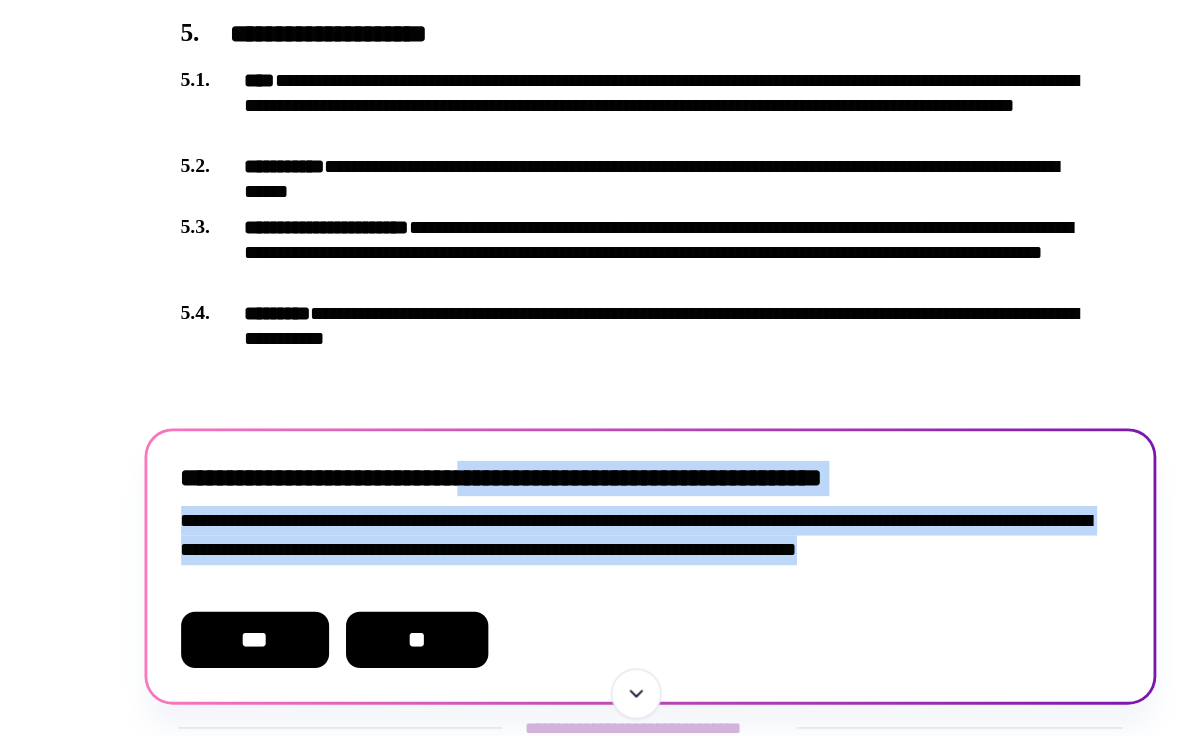 drag, startPoint x: 362, startPoint y: 338, endPoint x: 364, endPoint y: 410, distance: 72.02777 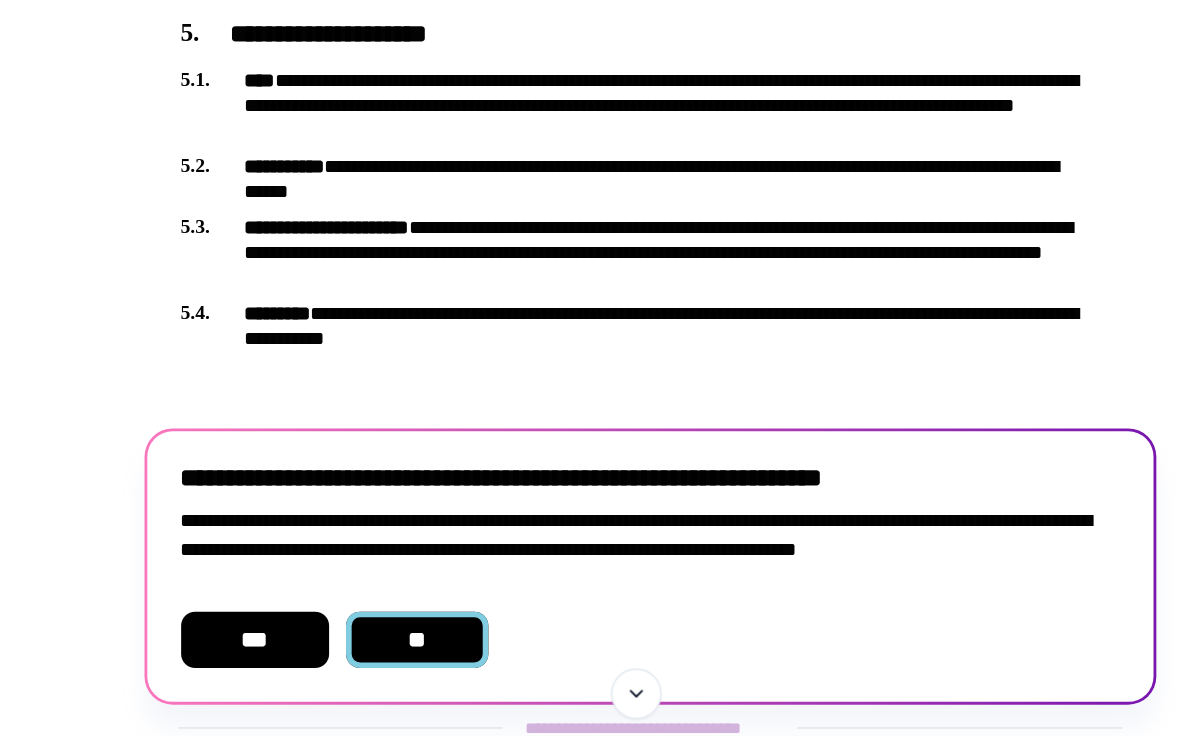 scroll, scrollTop: 1035, scrollLeft: 0, axis: vertical 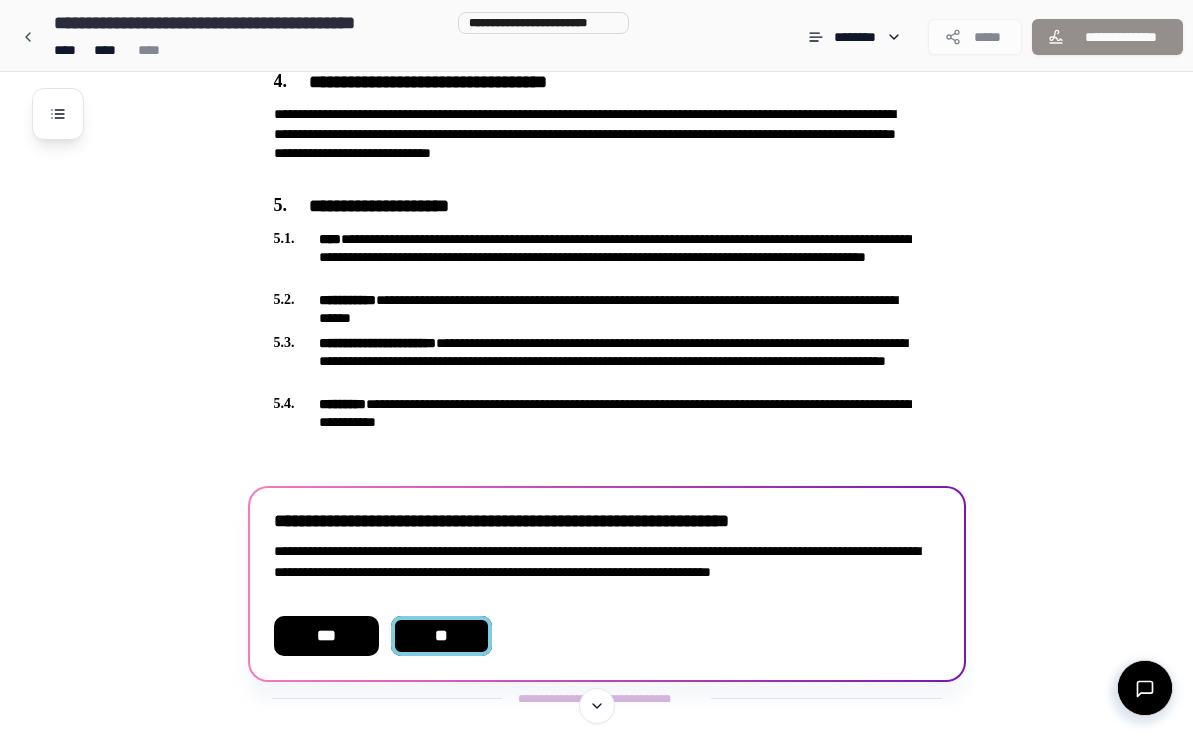 click on "**" at bounding box center (442, 636) 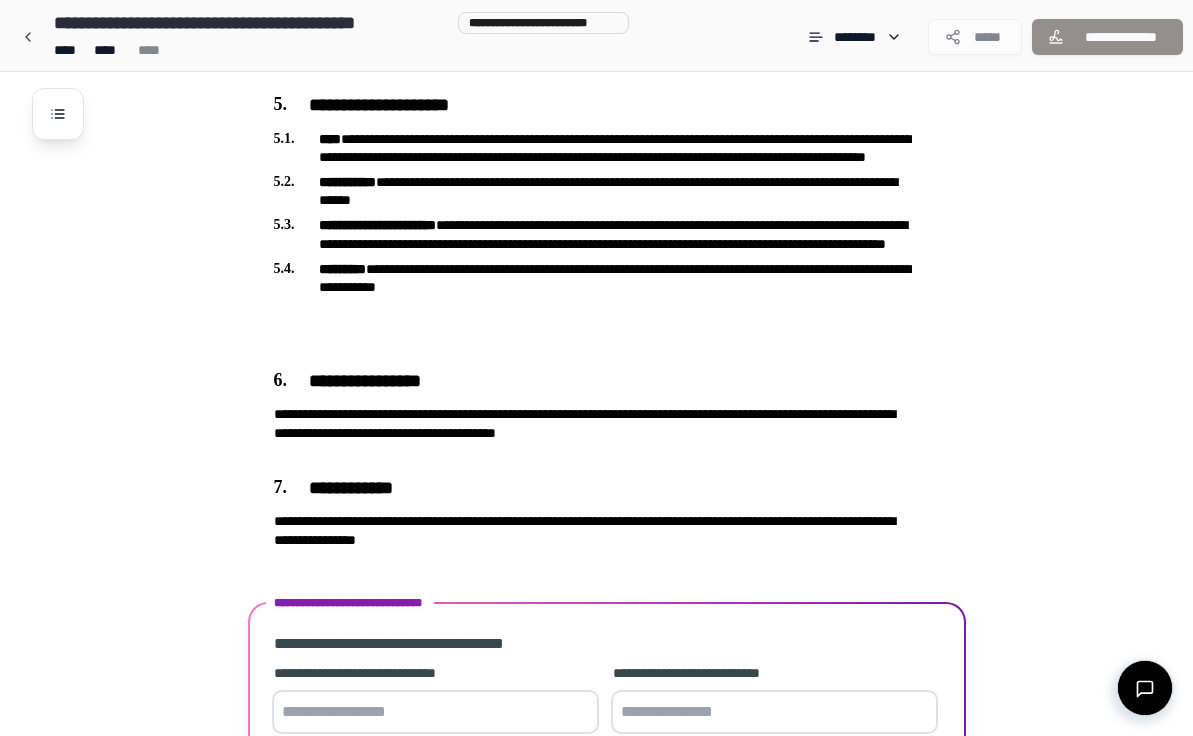 scroll, scrollTop: 1298, scrollLeft: 0, axis: vertical 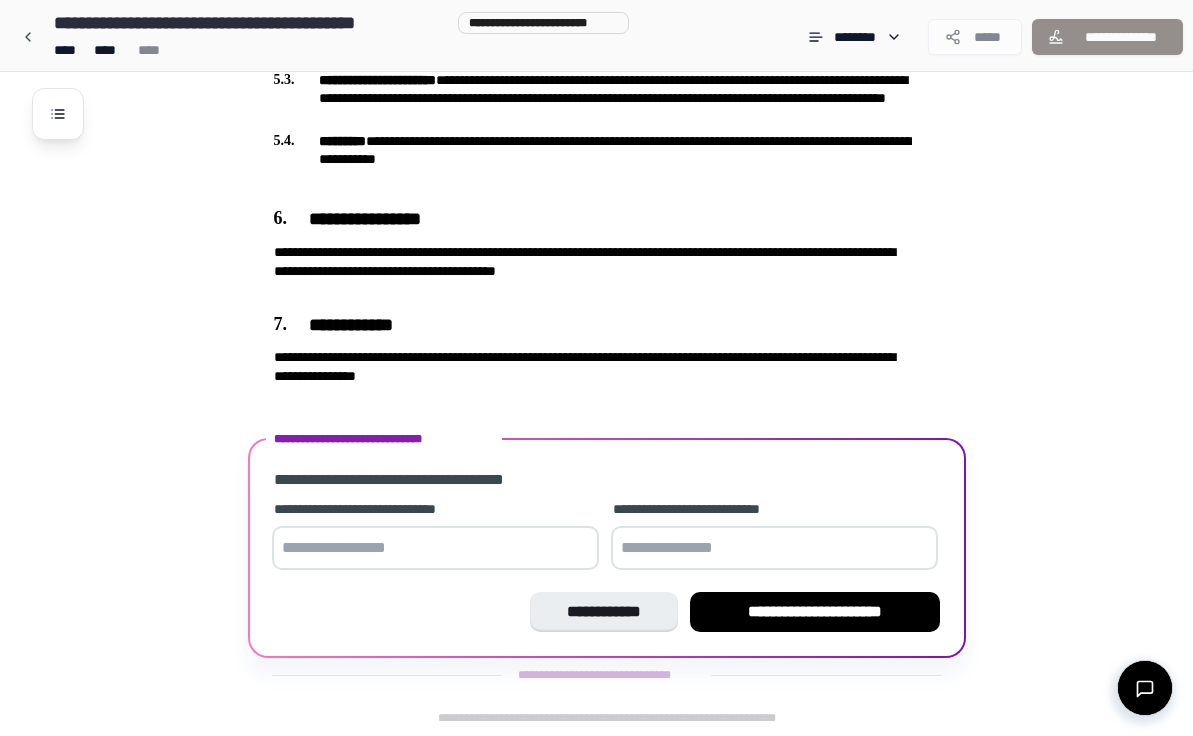 click at bounding box center [435, 548] 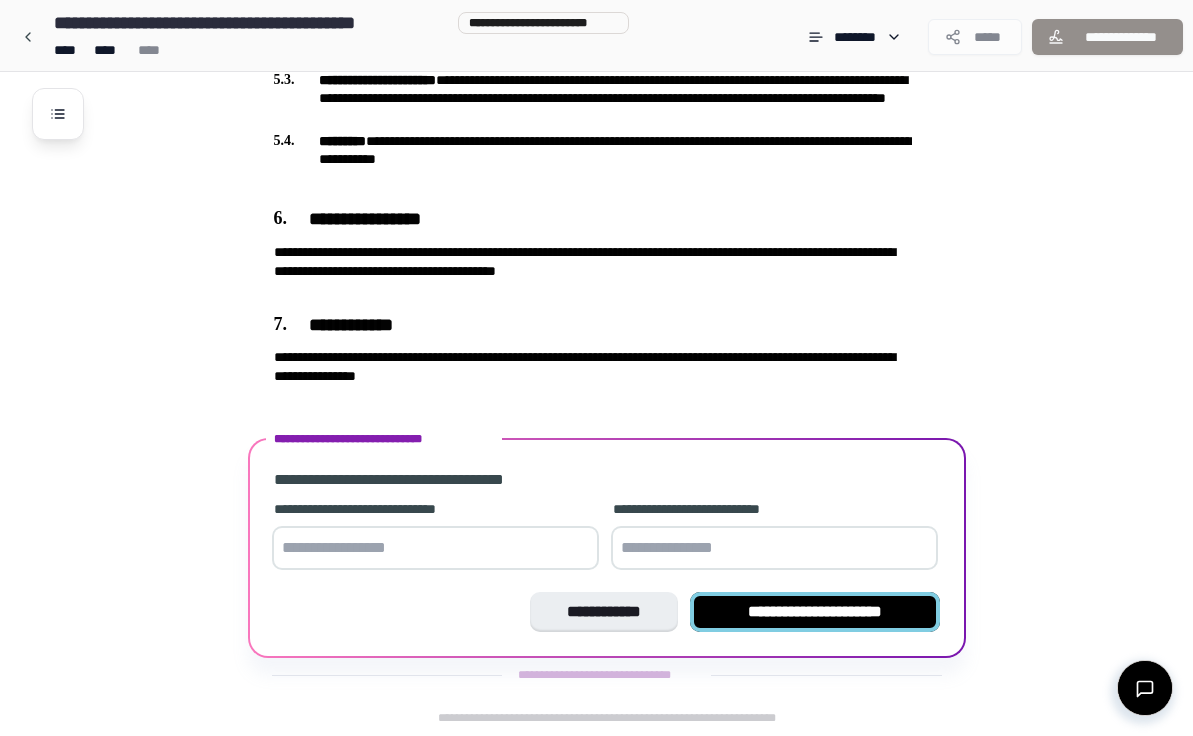 click on "**********" at bounding box center [815, 612] 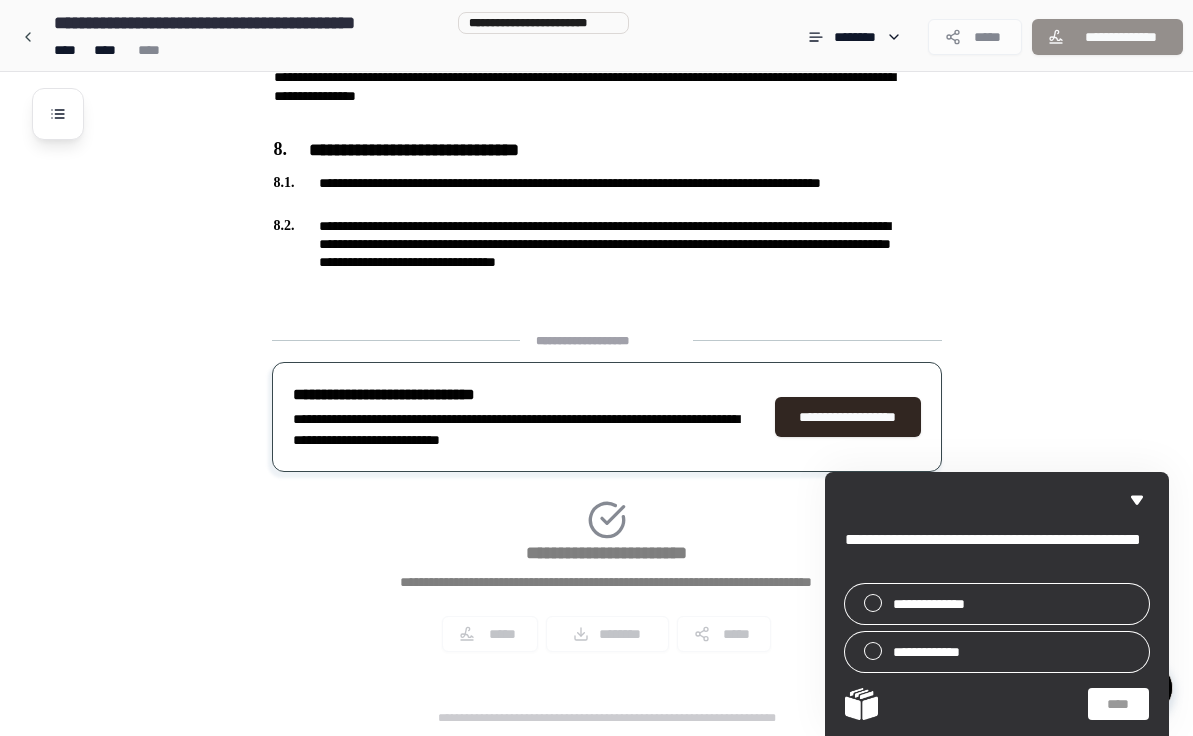 scroll, scrollTop: 1578, scrollLeft: 0, axis: vertical 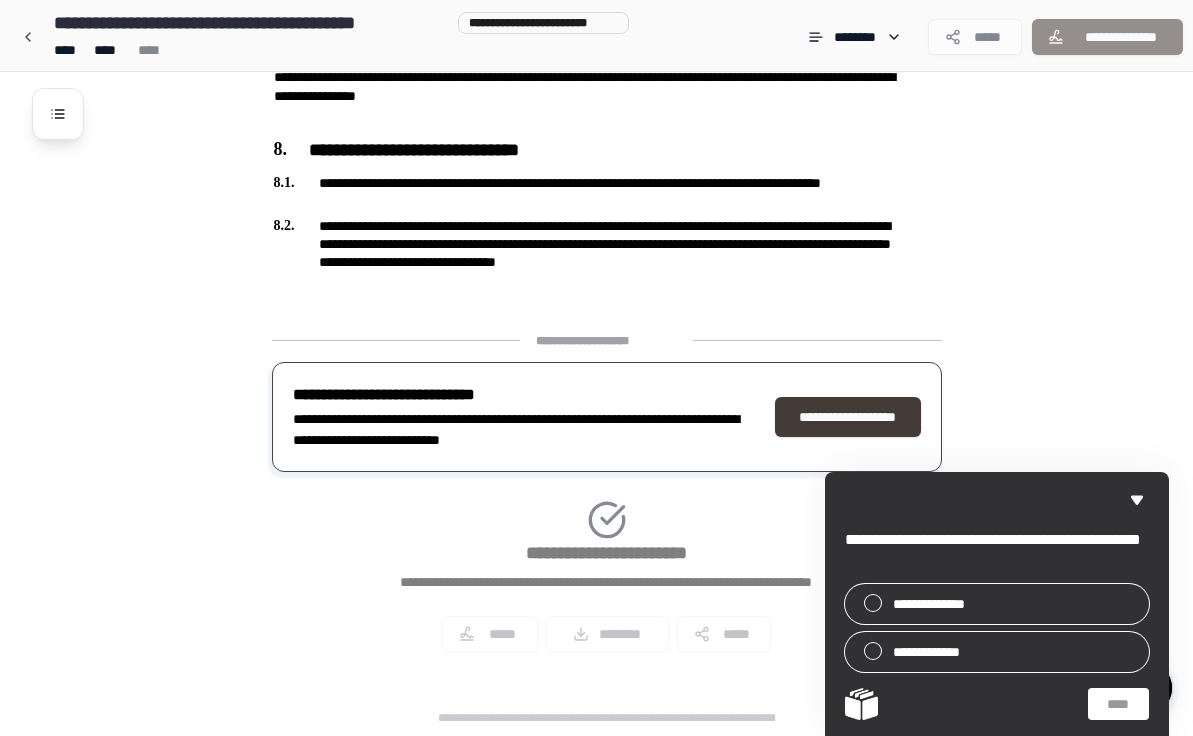 click on "**********" at bounding box center (848, 417) 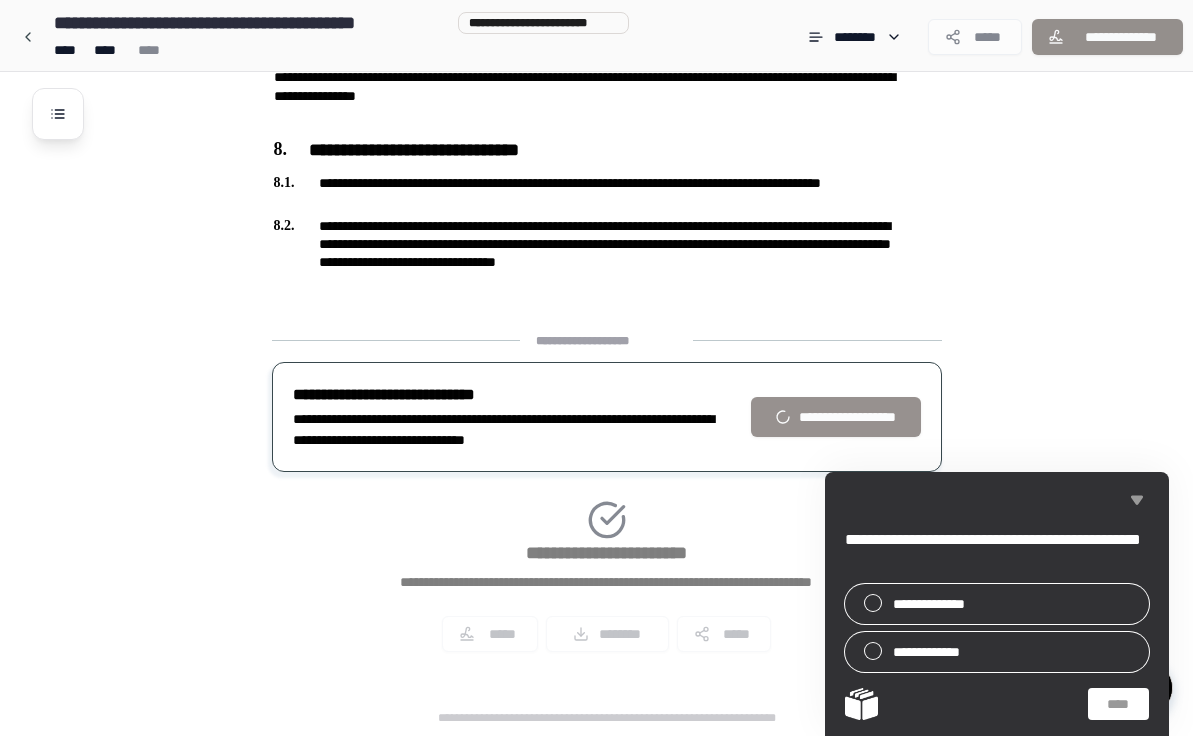 click 